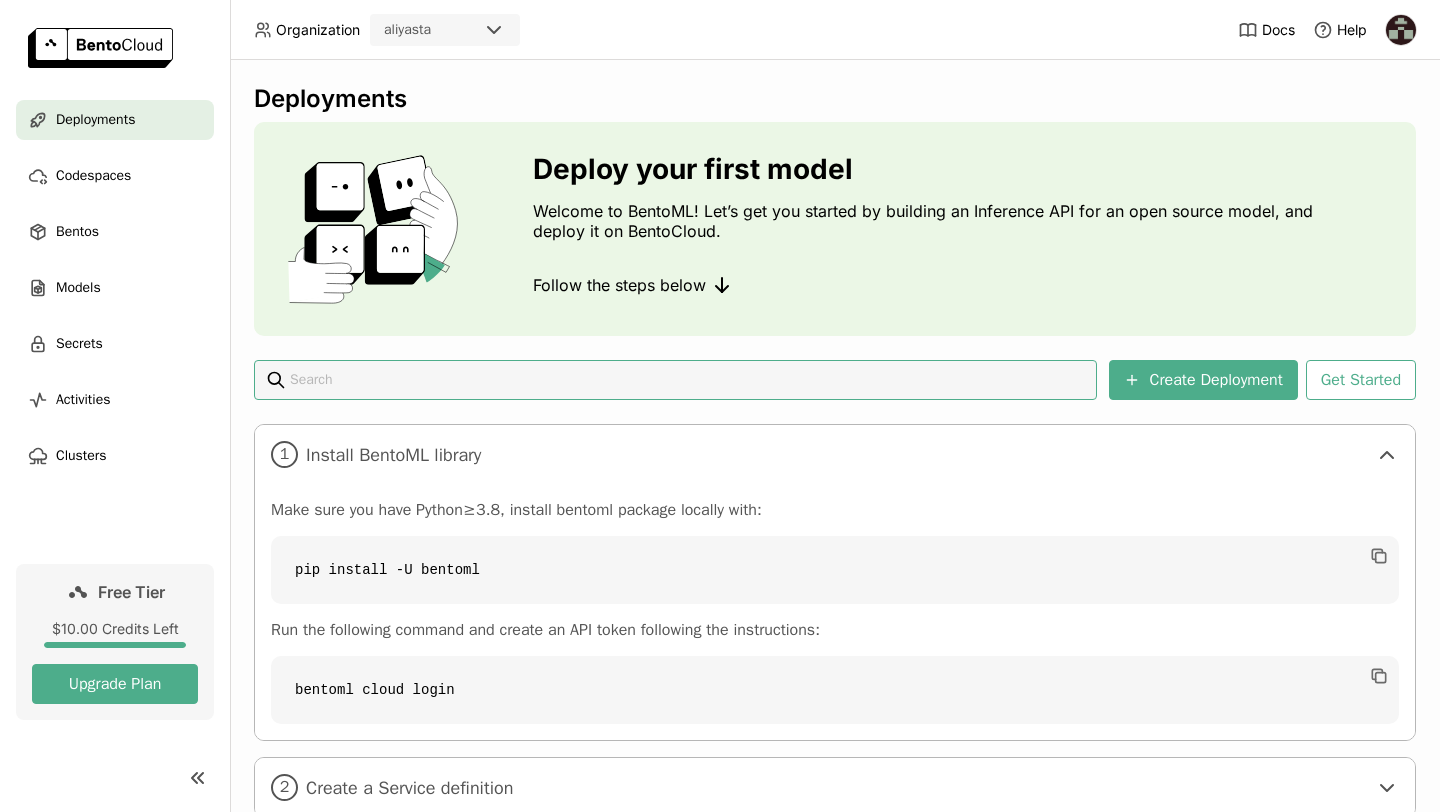 scroll, scrollTop: 0, scrollLeft: 0, axis: both 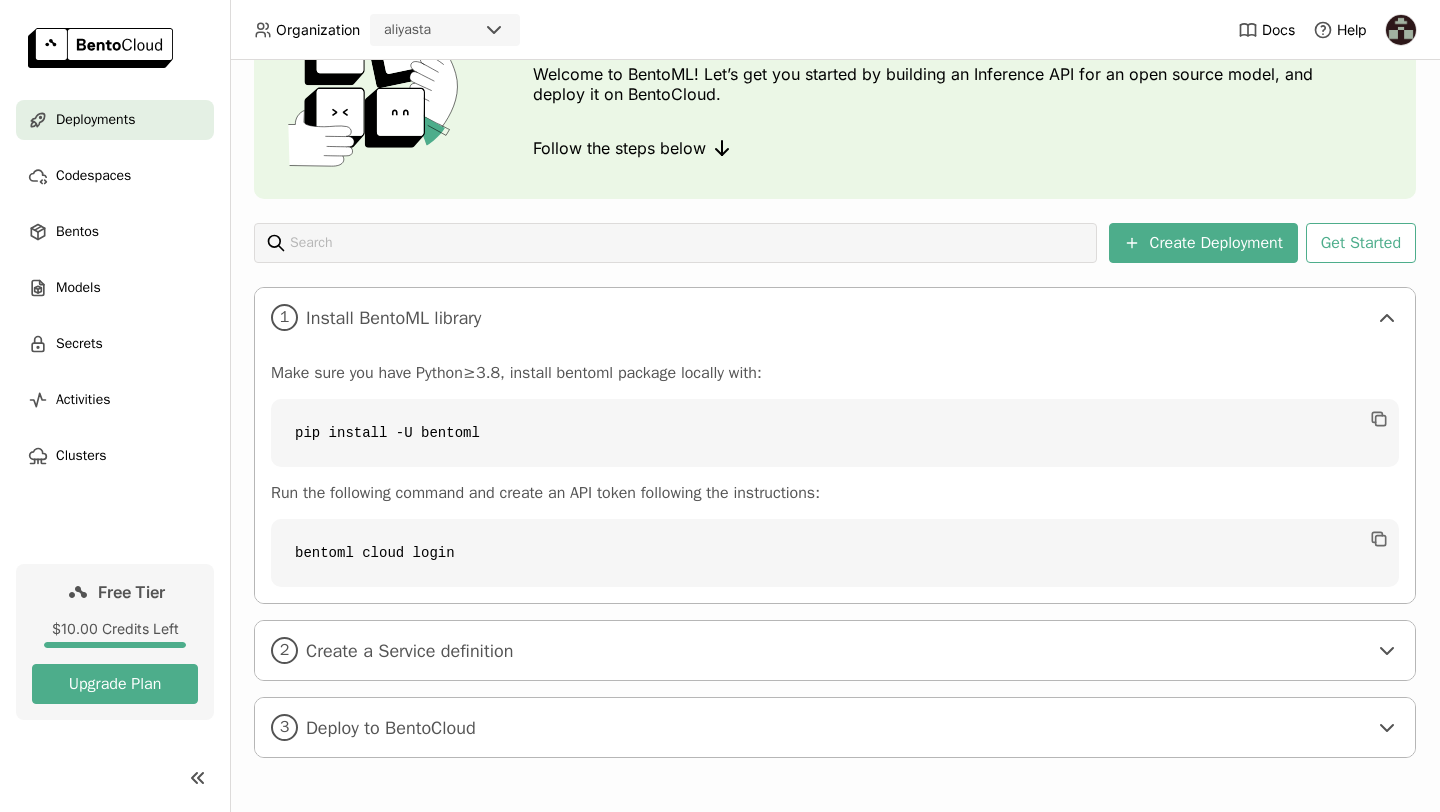 click on "Create a Service definition" at bounding box center (836, 651) 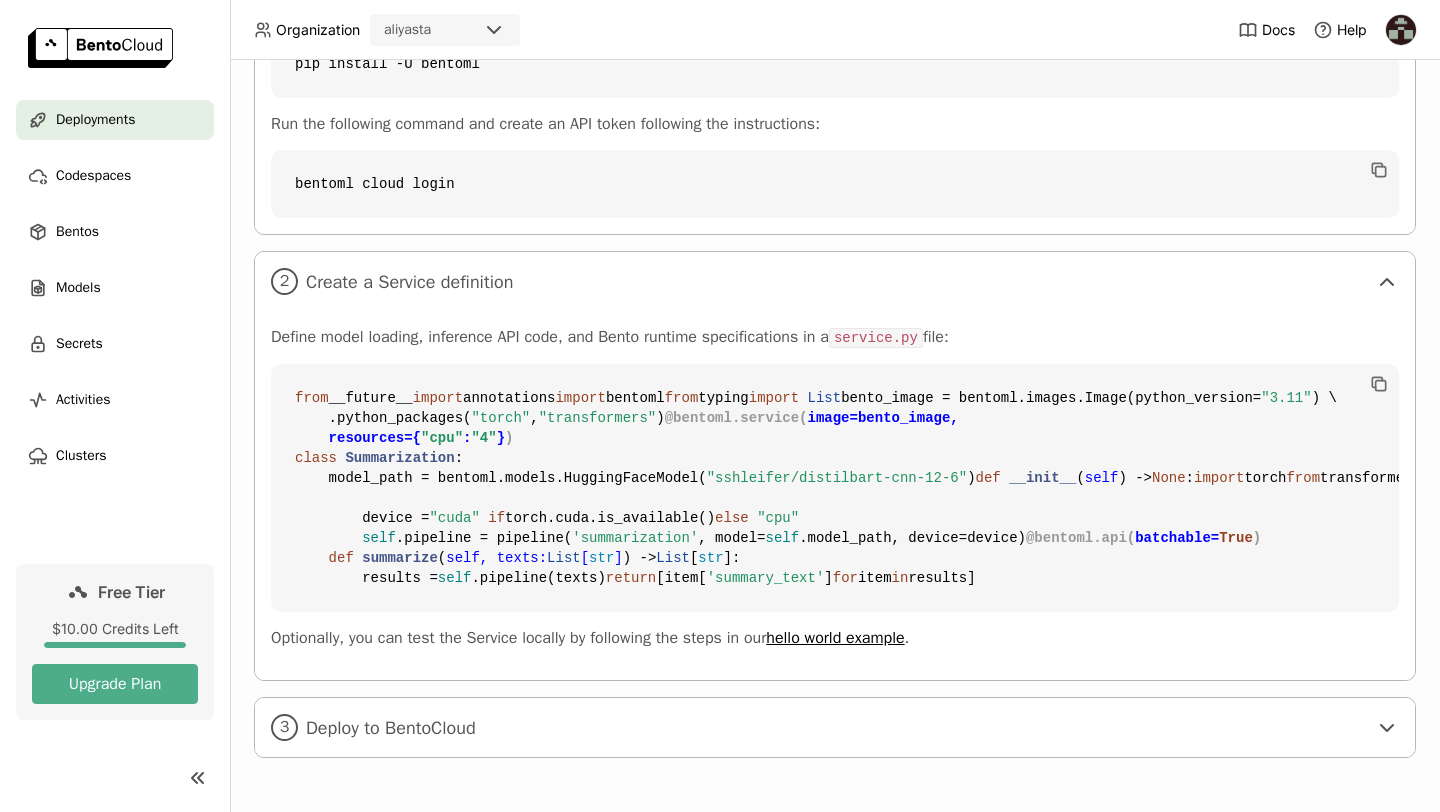 scroll, scrollTop: 0, scrollLeft: 0, axis: both 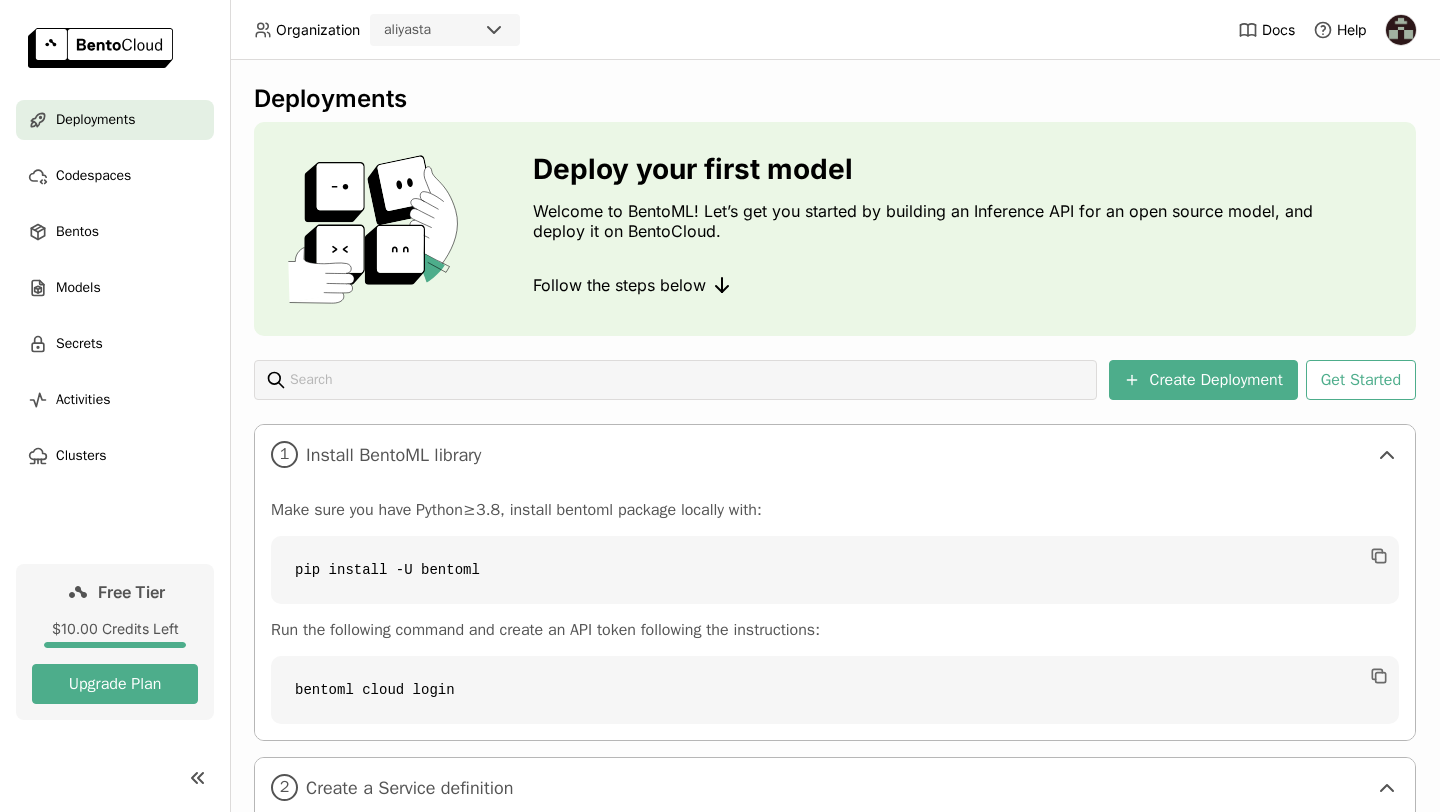 click at bounding box center [1401, 30] 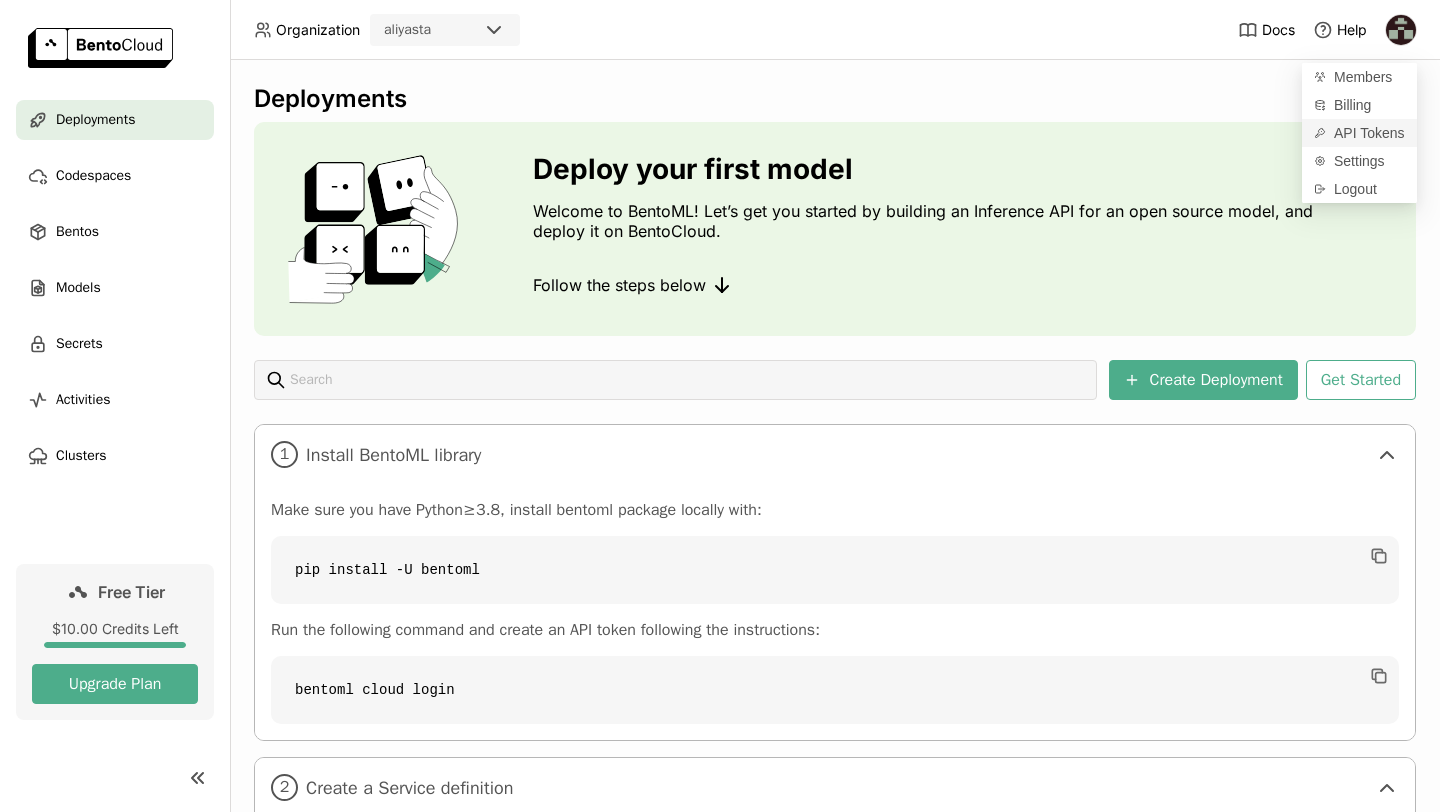 click on "API Tokens" at bounding box center [1369, 133] 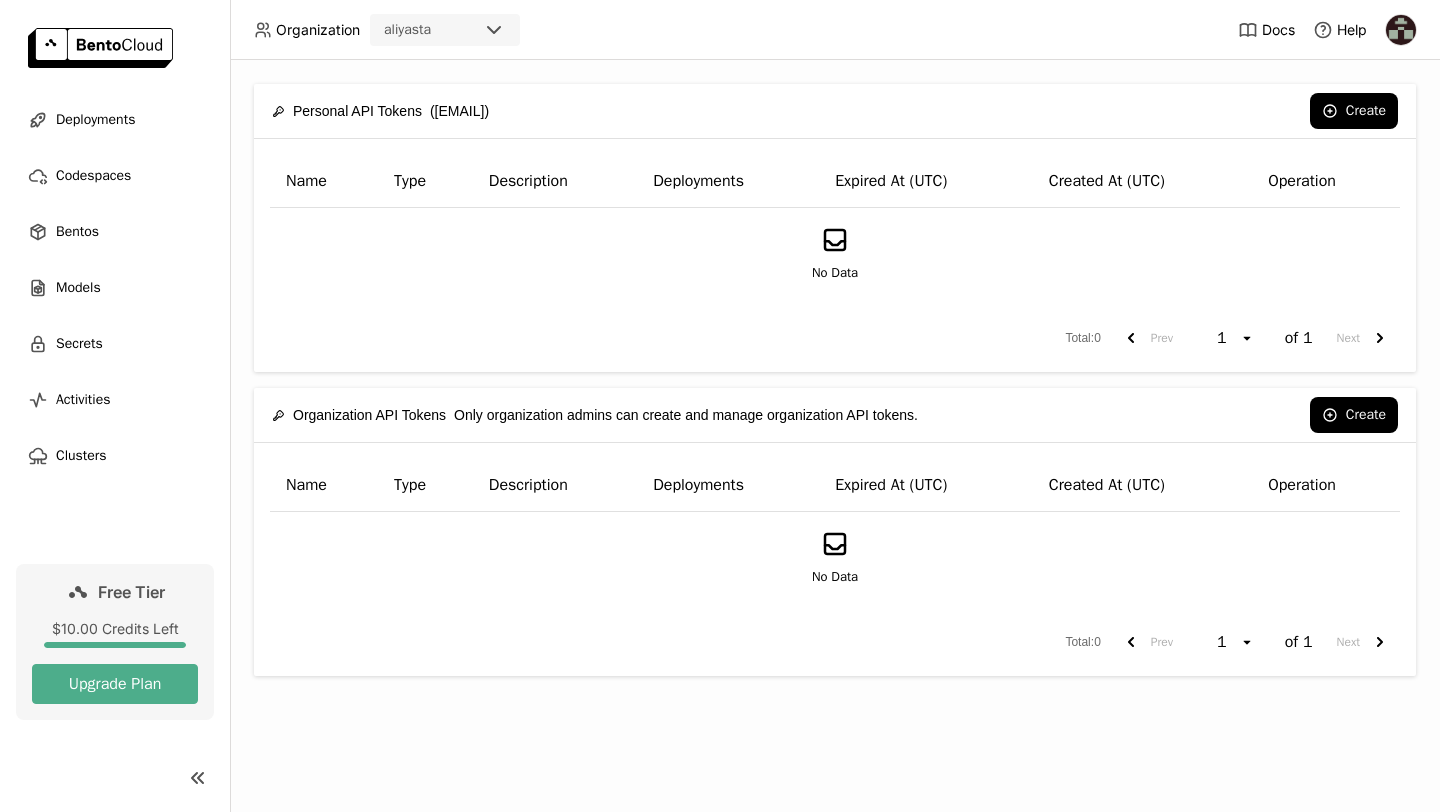 click on "No Data" at bounding box center [835, 254] 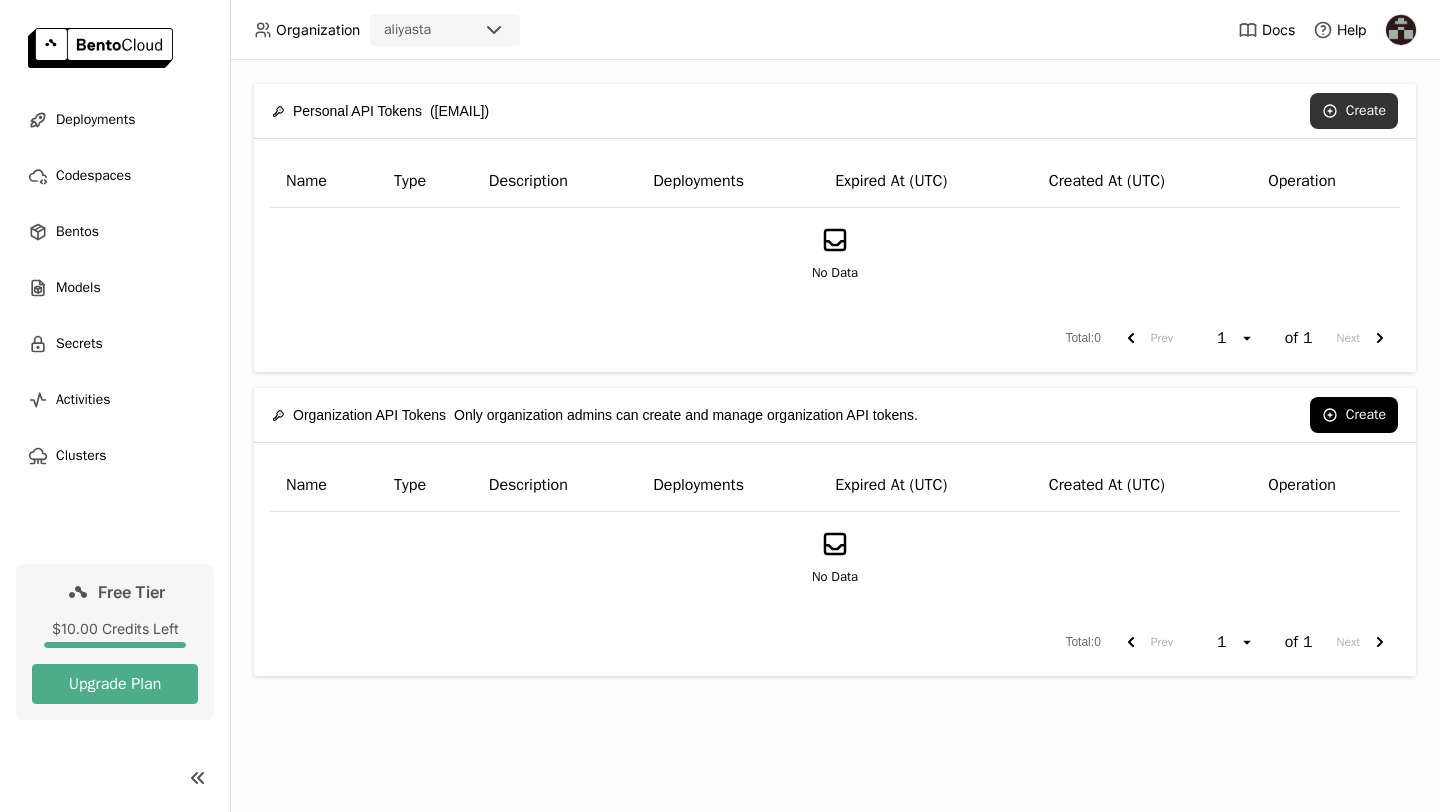 click on "Create" at bounding box center (1354, 111) 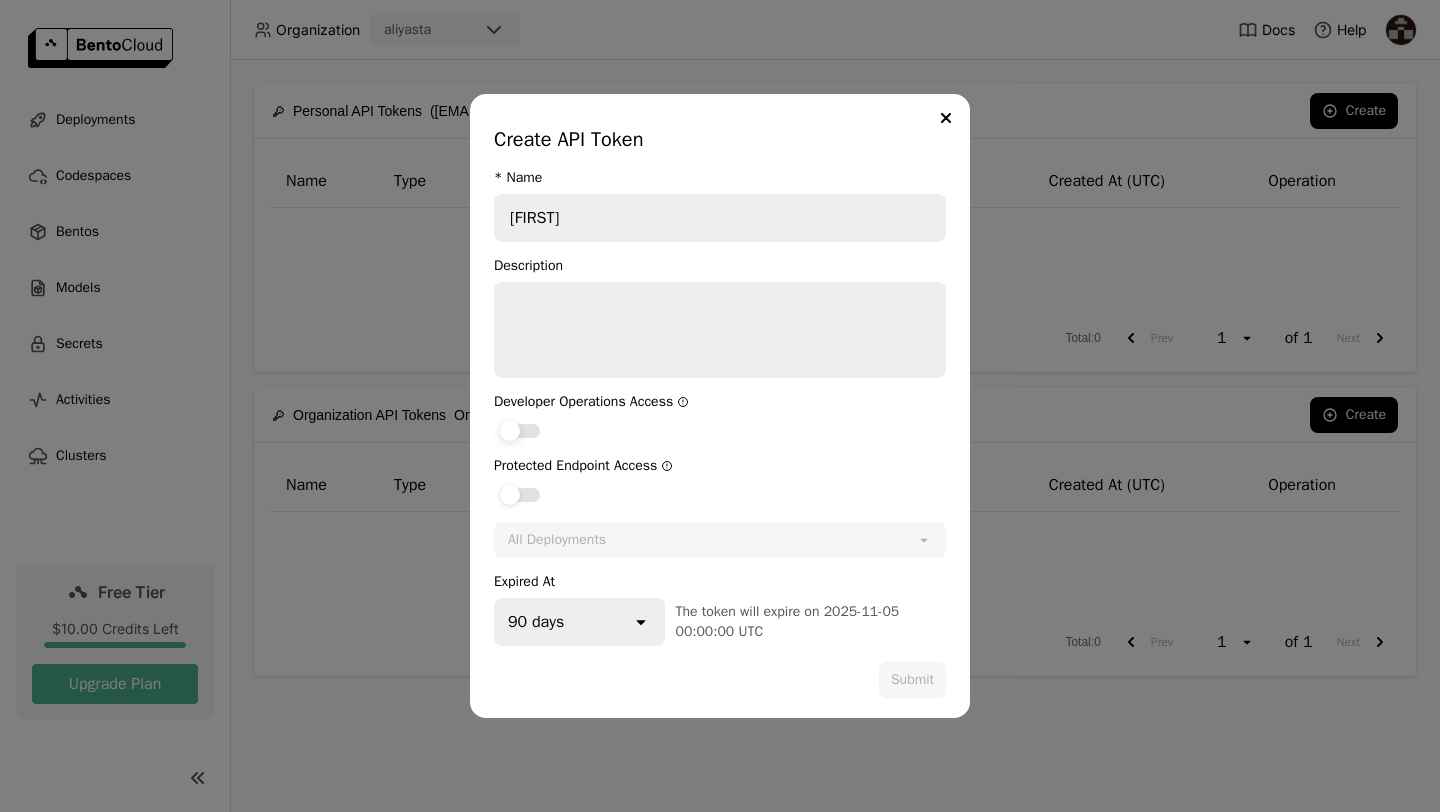 click at bounding box center [520, 431] 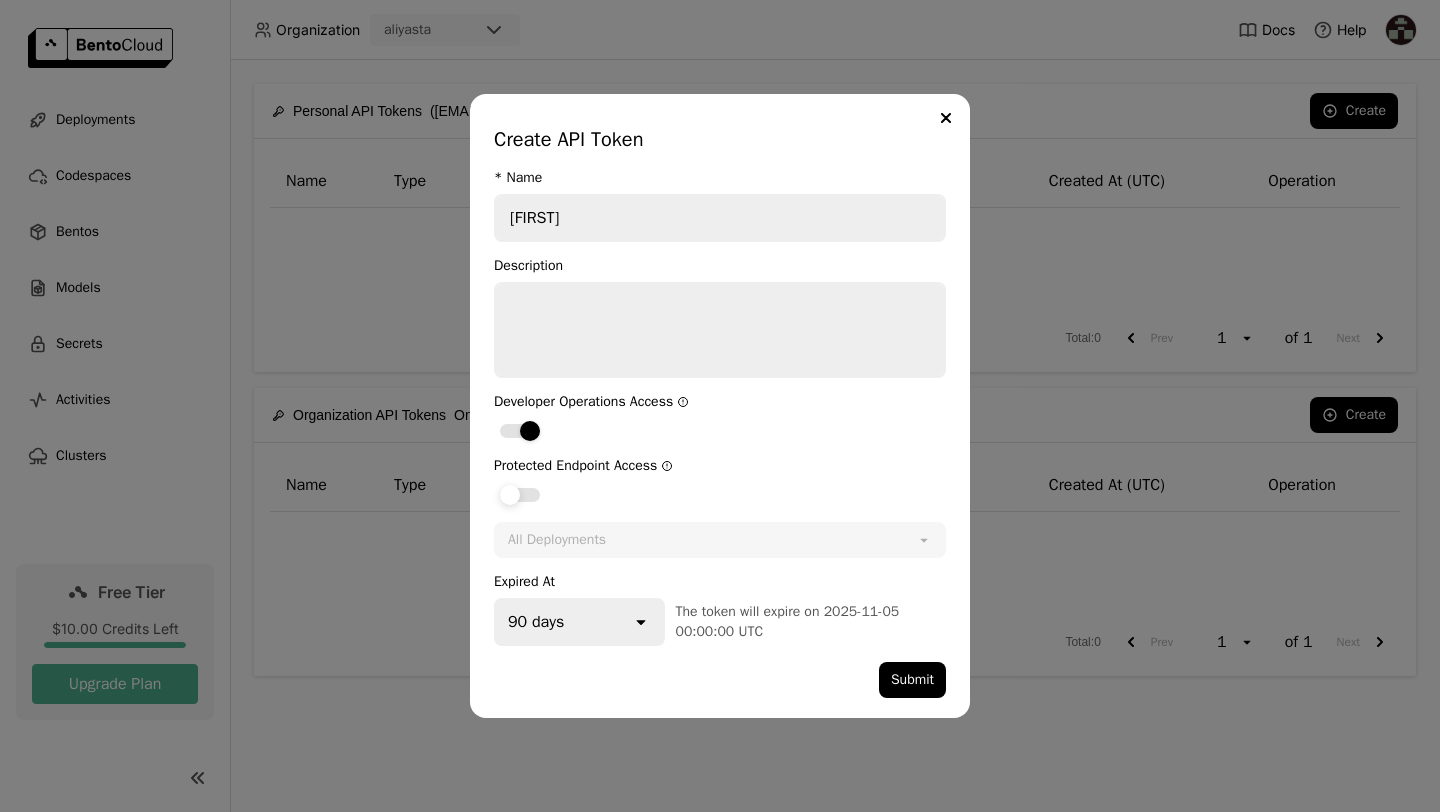 click at bounding box center [520, 495] 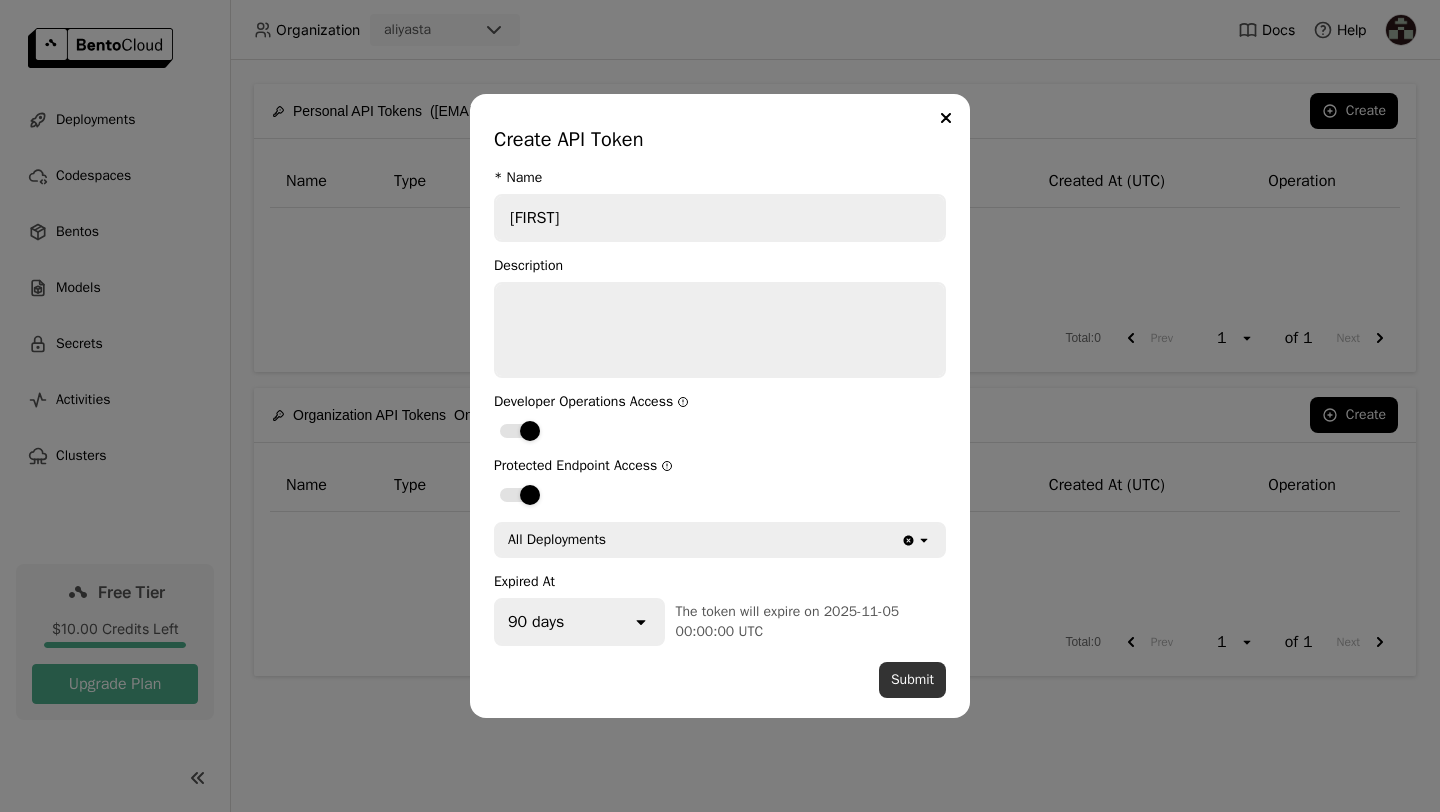 click on "Submit" at bounding box center [912, 680] 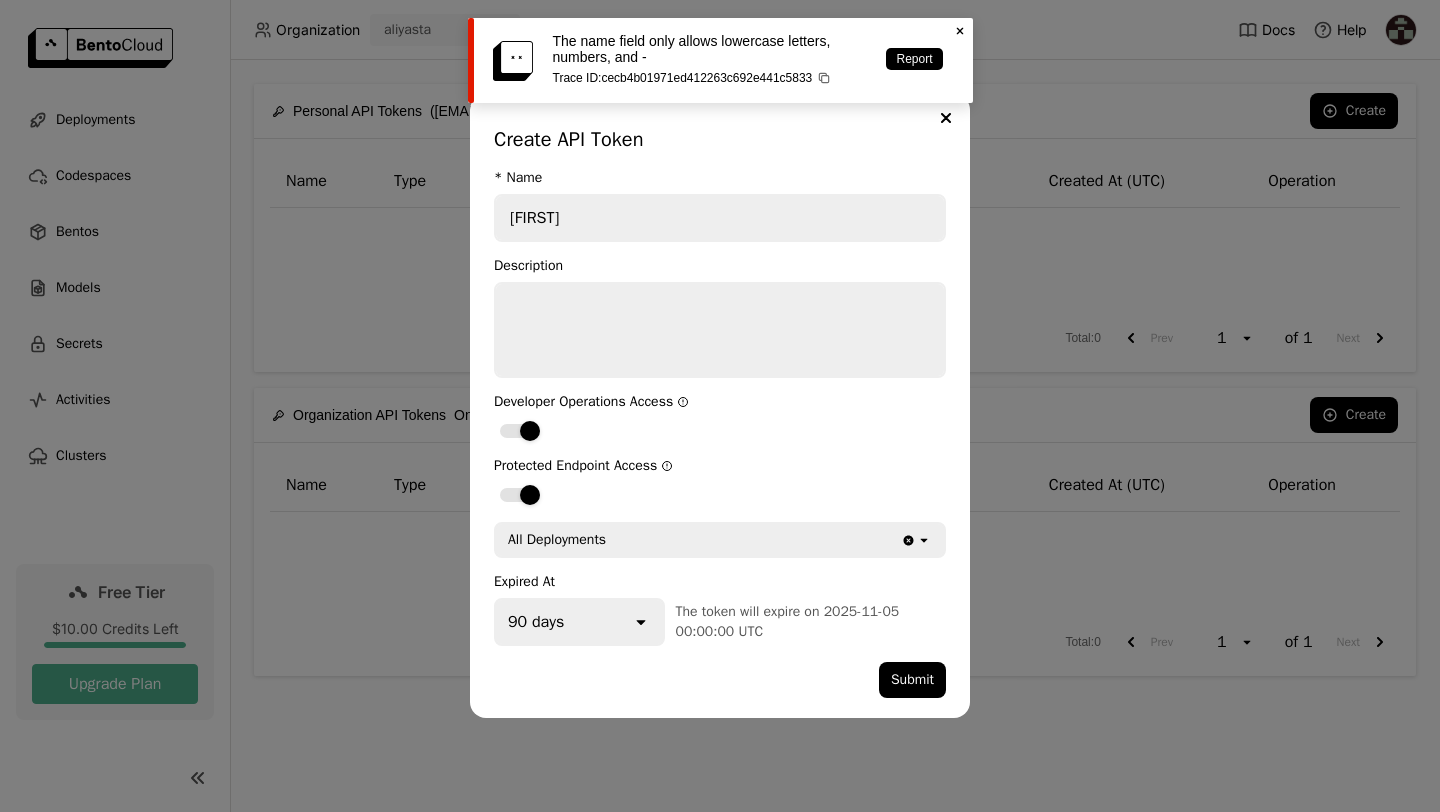click on "Aliya" at bounding box center [720, 218] 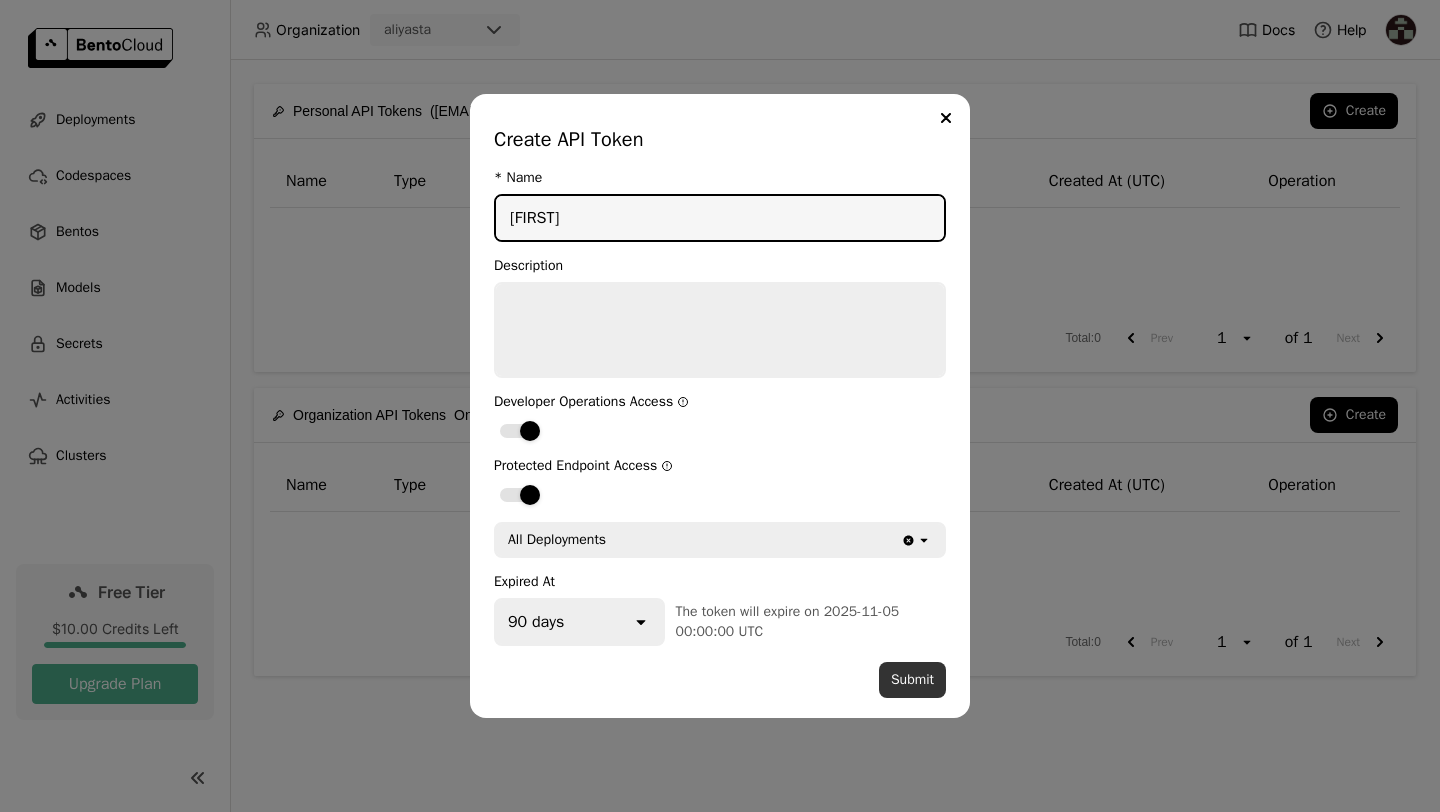 type on "aliya" 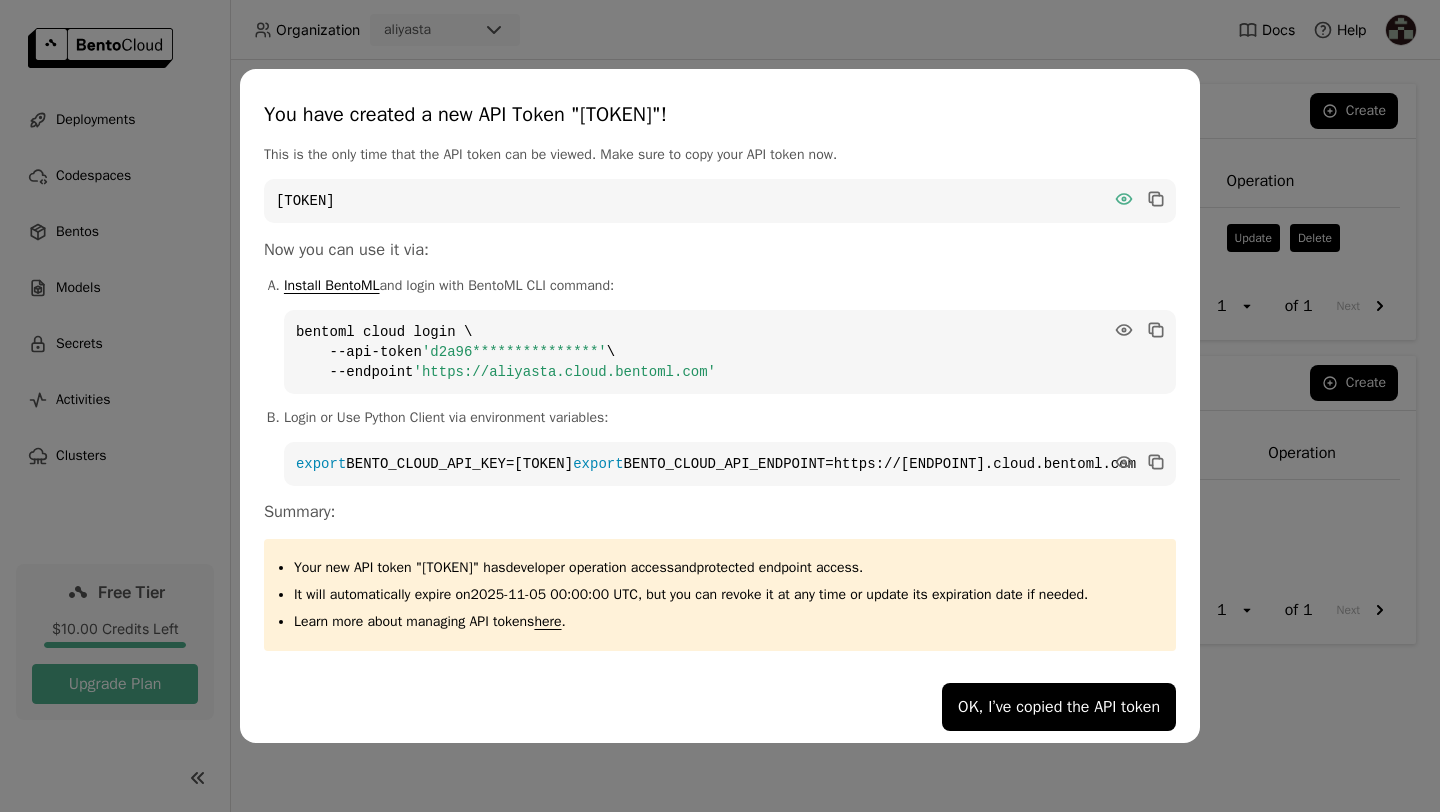 click 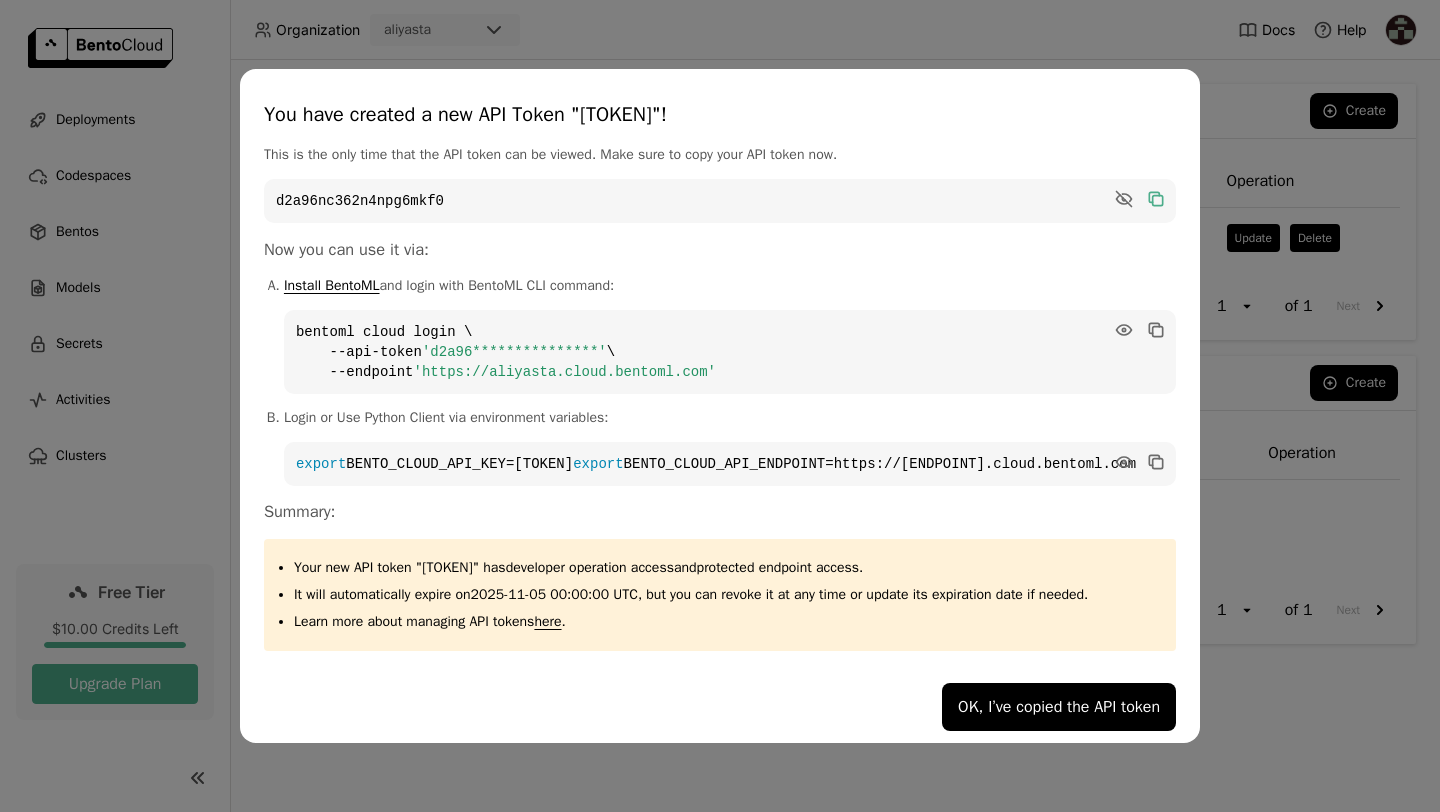 click 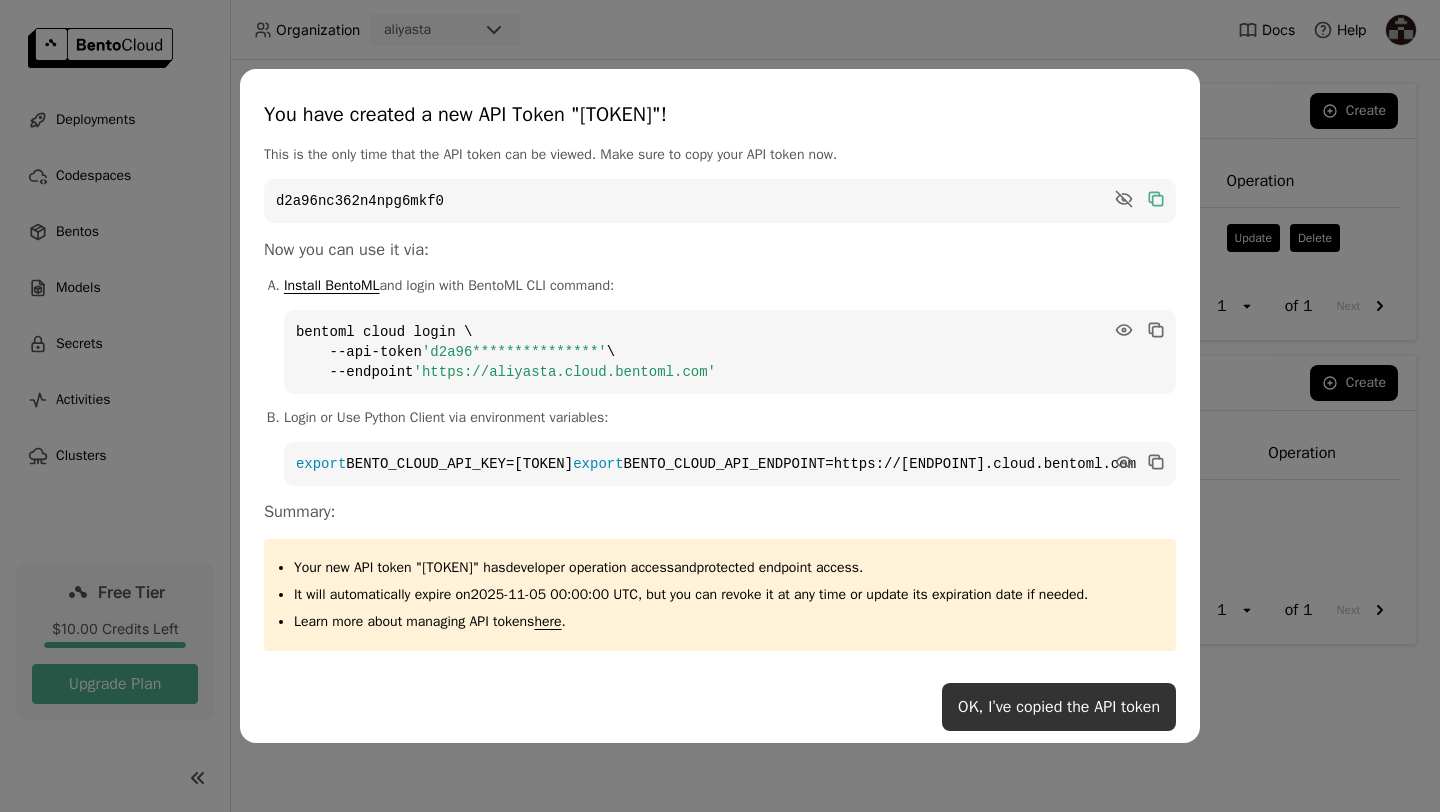 click on "OK, I’ve copied the API token" at bounding box center (1059, 707) 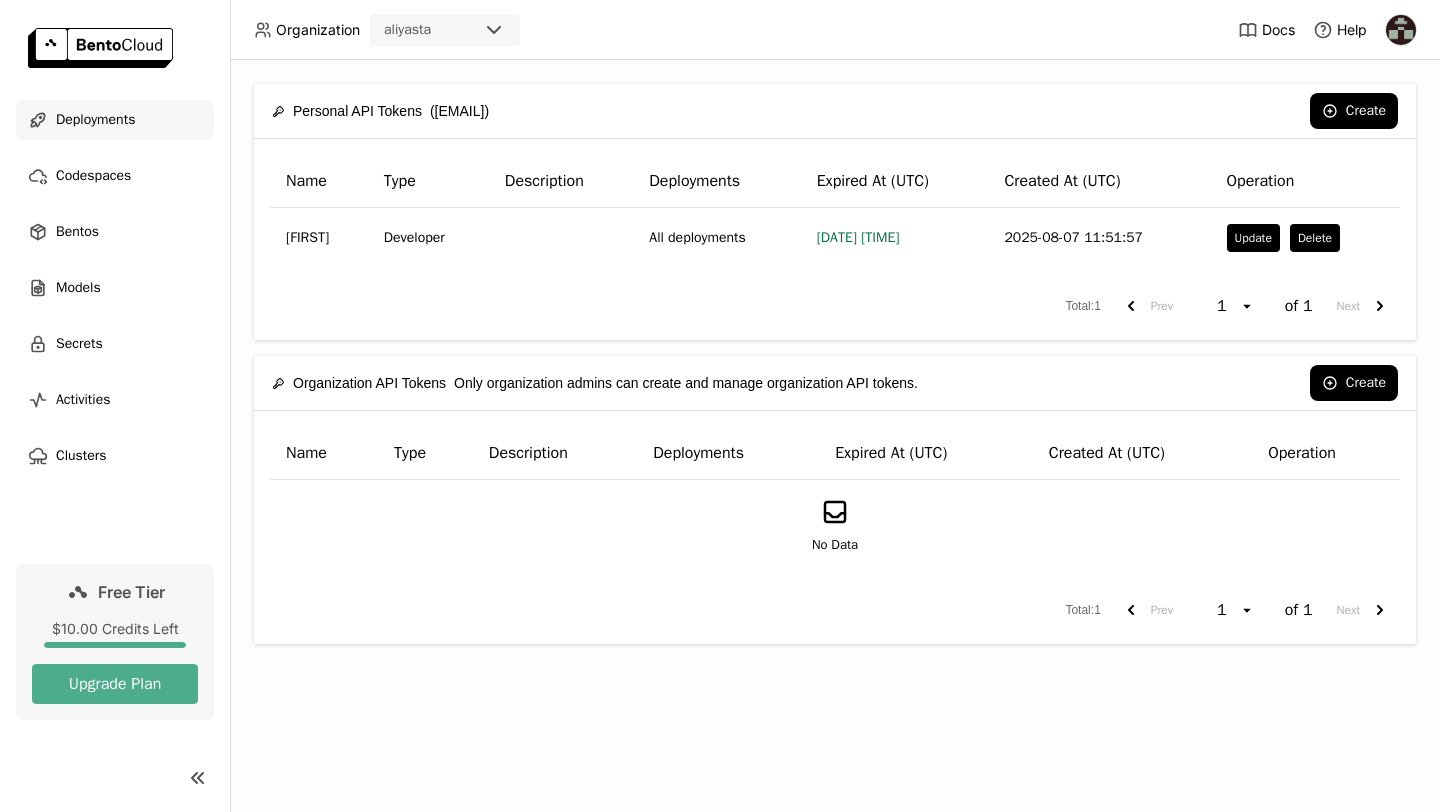 click on "Deployments" at bounding box center (115, 120) 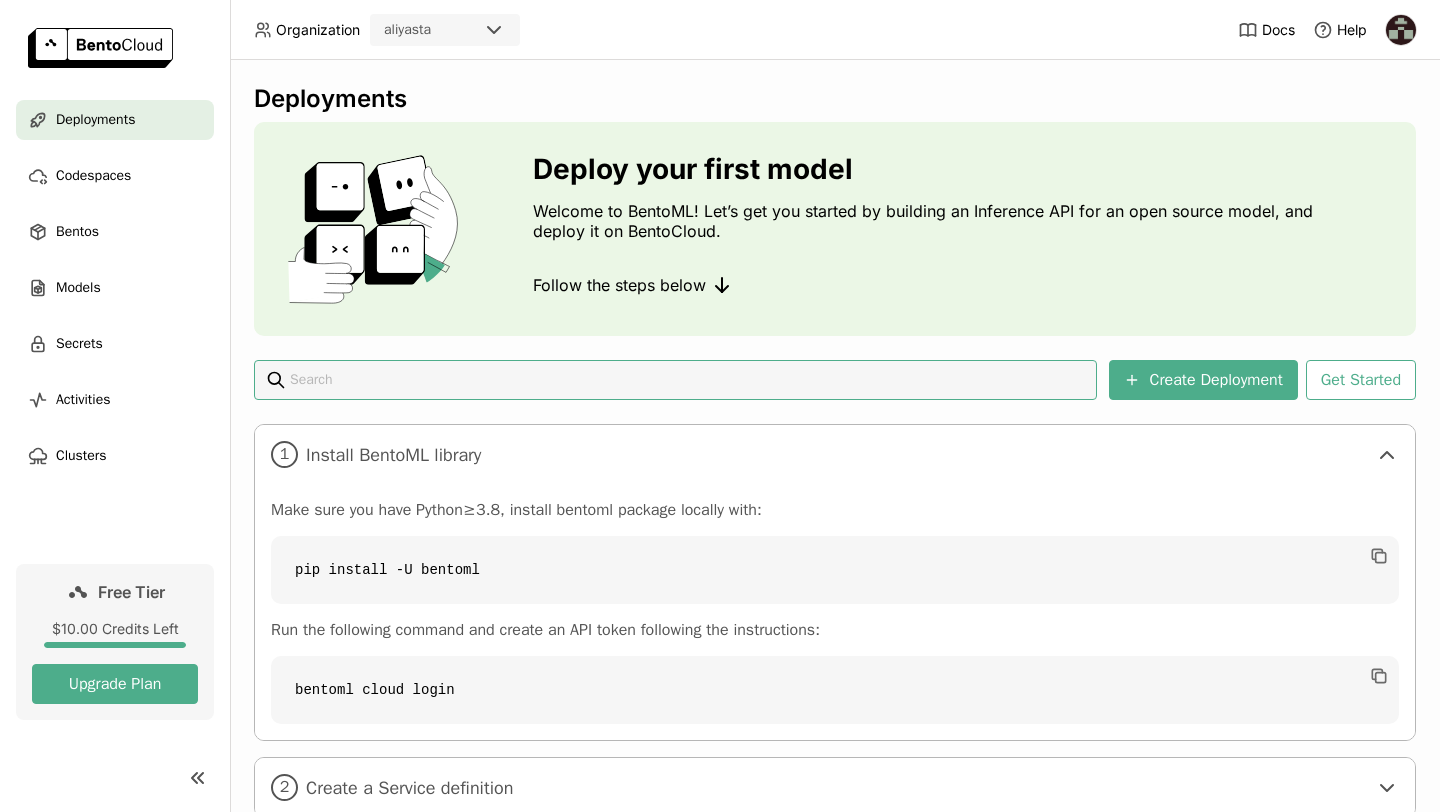 scroll, scrollTop: 137, scrollLeft: 0, axis: vertical 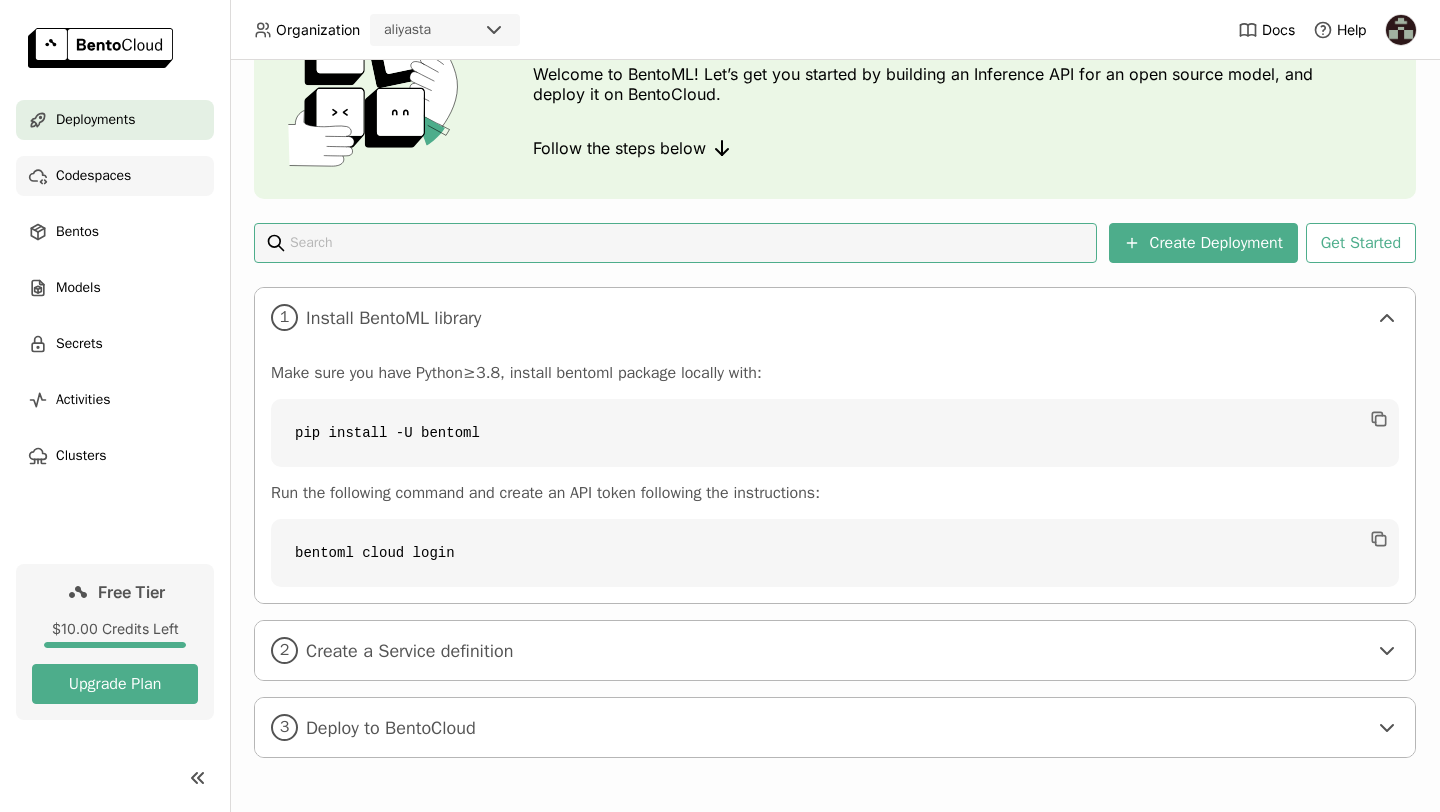 click on "Codespaces" at bounding box center (115, 176) 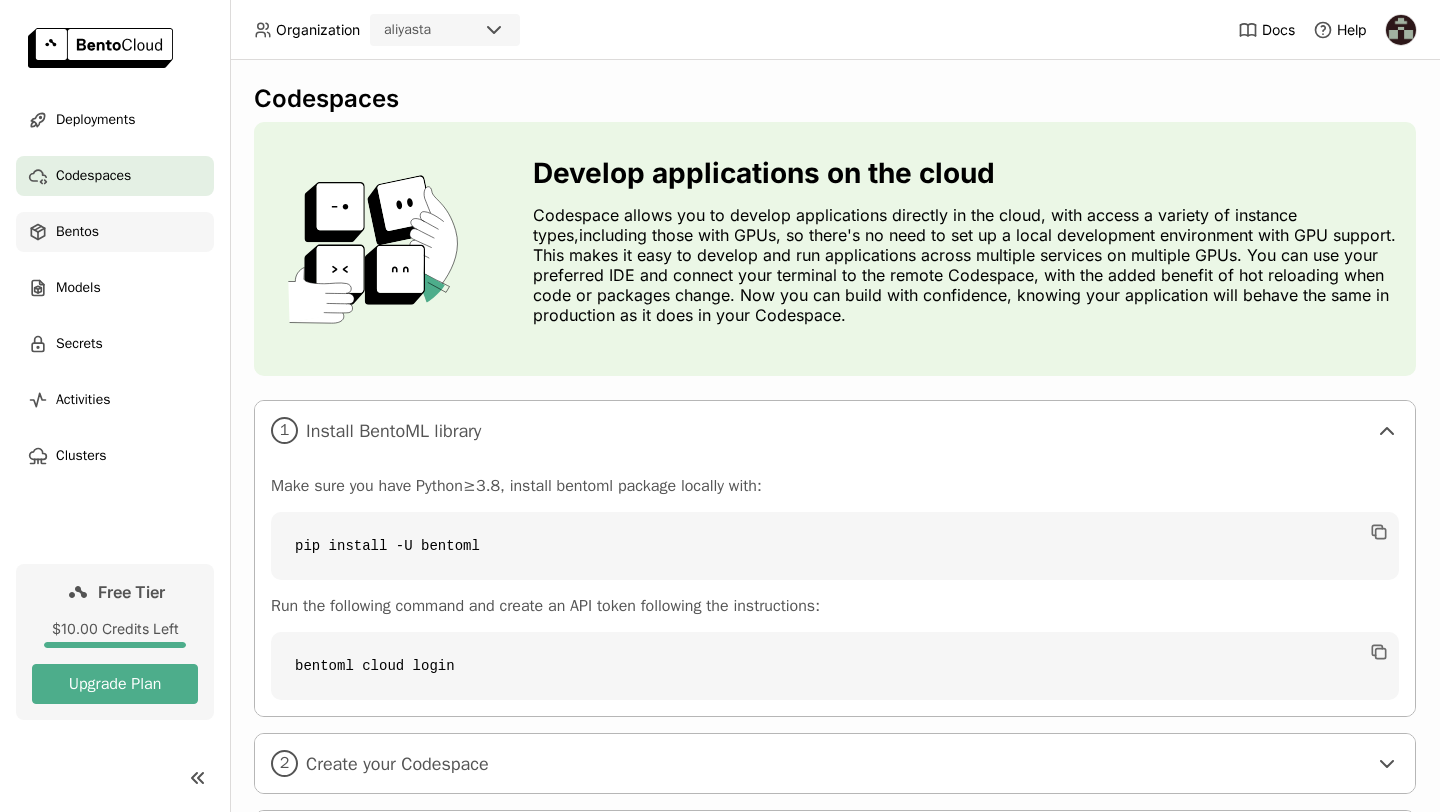 click on "Bentos" at bounding box center [115, 232] 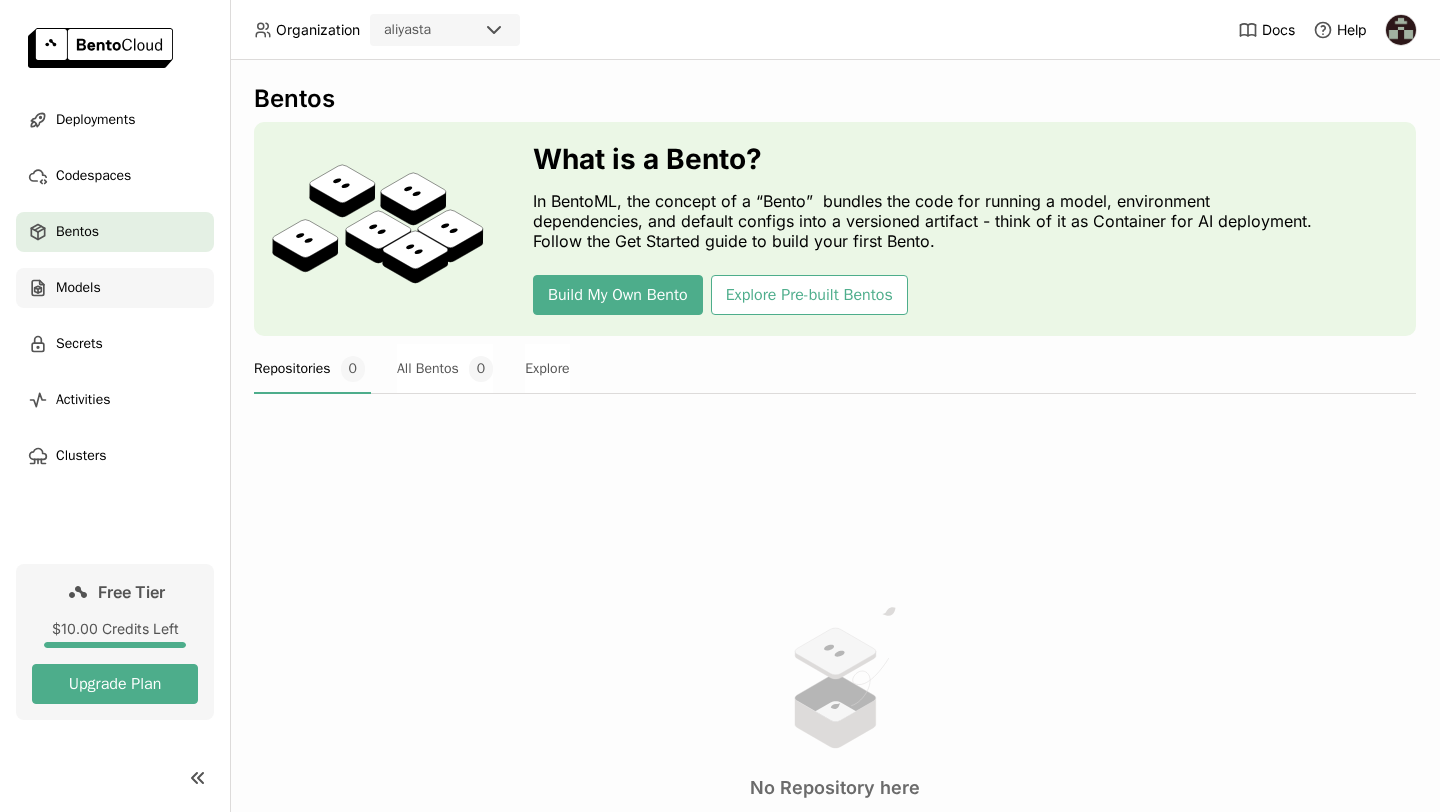 click on "Models" at bounding box center [115, 288] 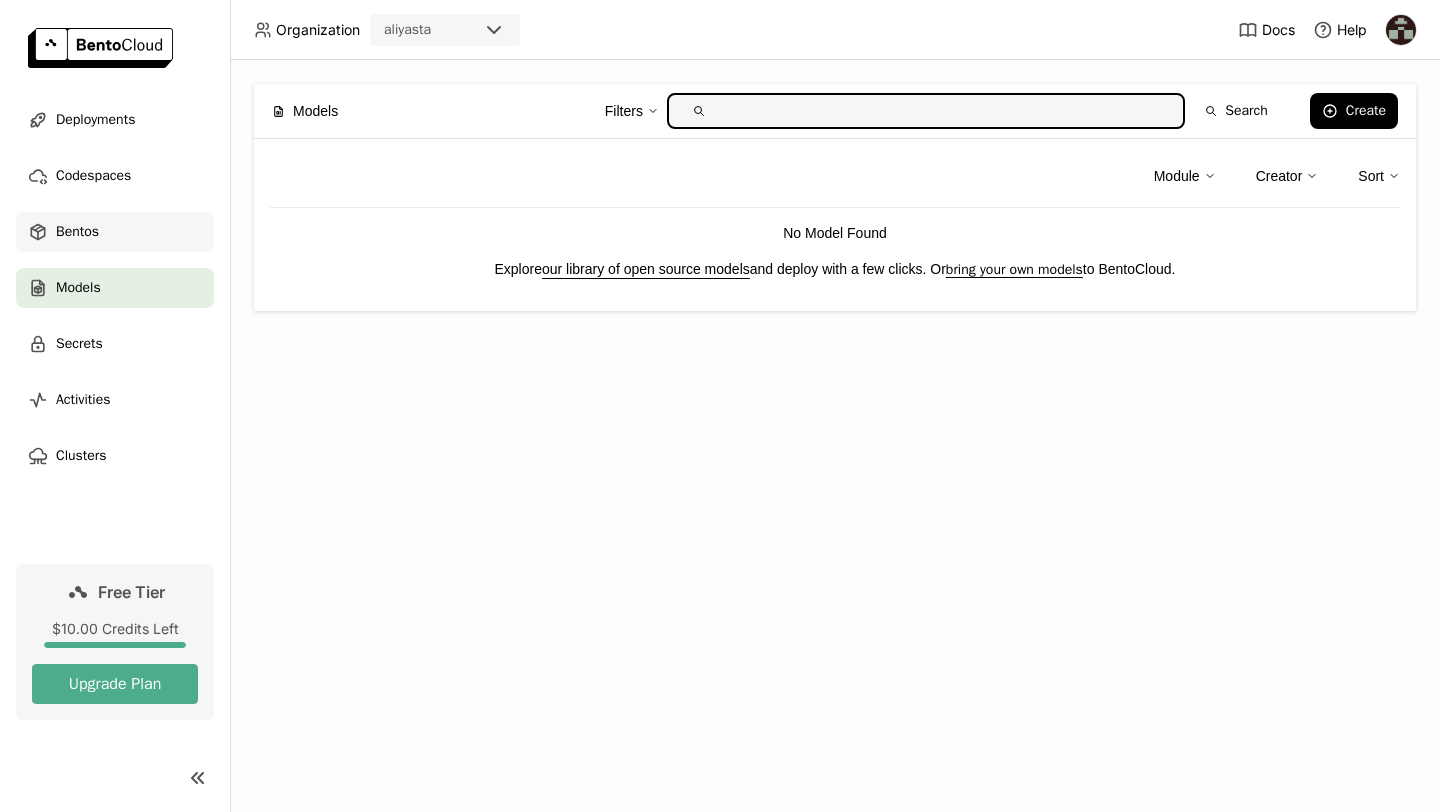 click on "Bentos" at bounding box center (115, 232) 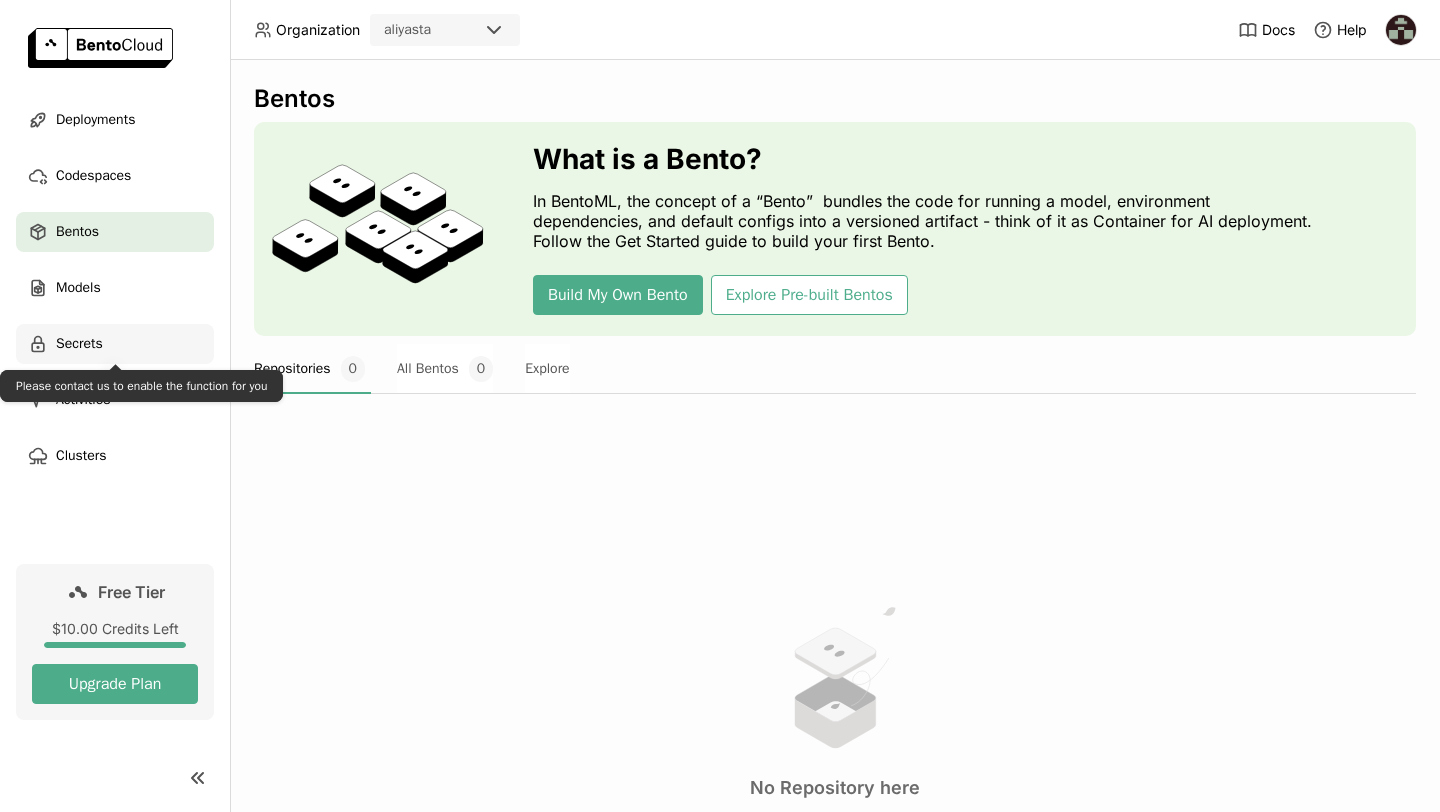 click on "Secrets" at bounding box center [115, 344] 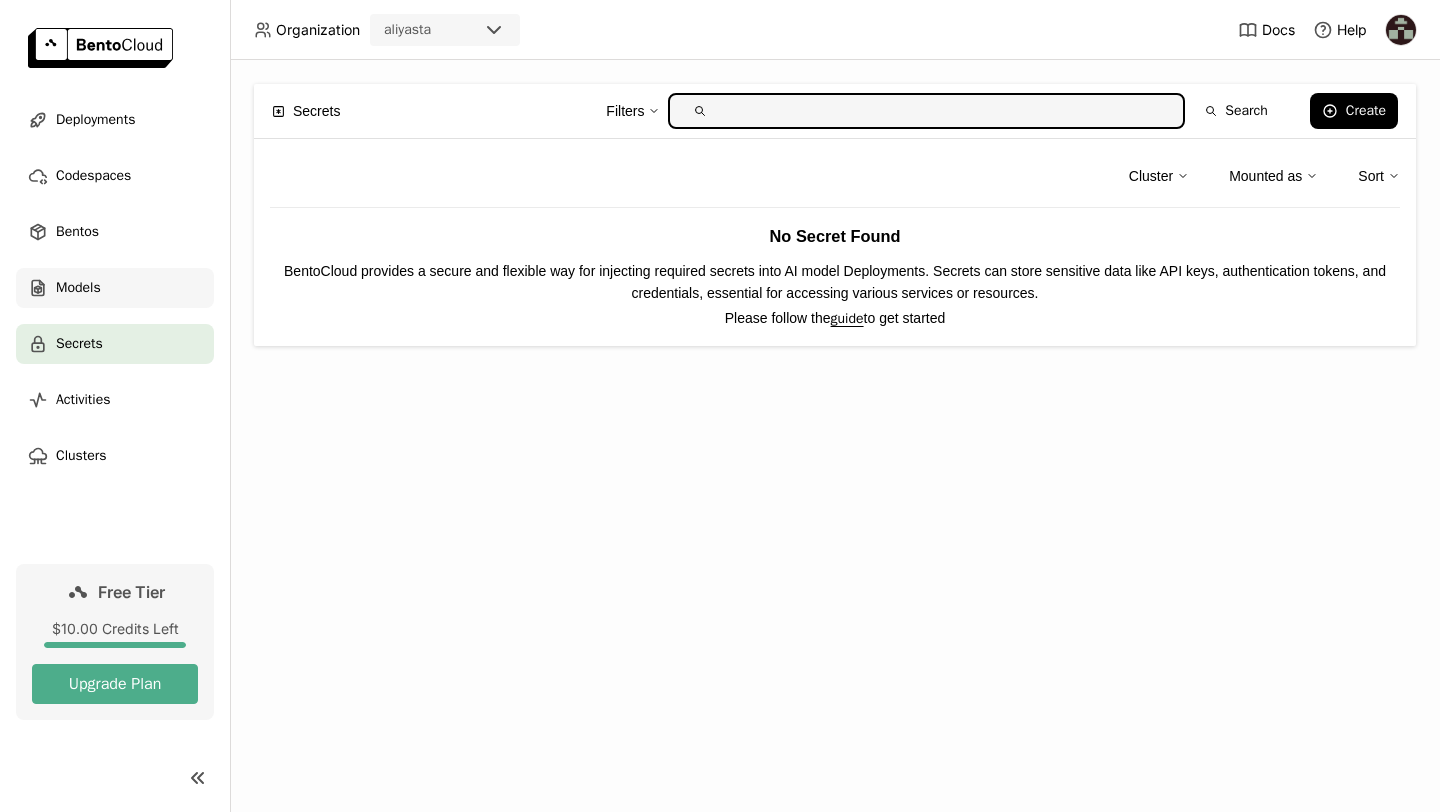 click on "Models" at bounding box center (115, 288) 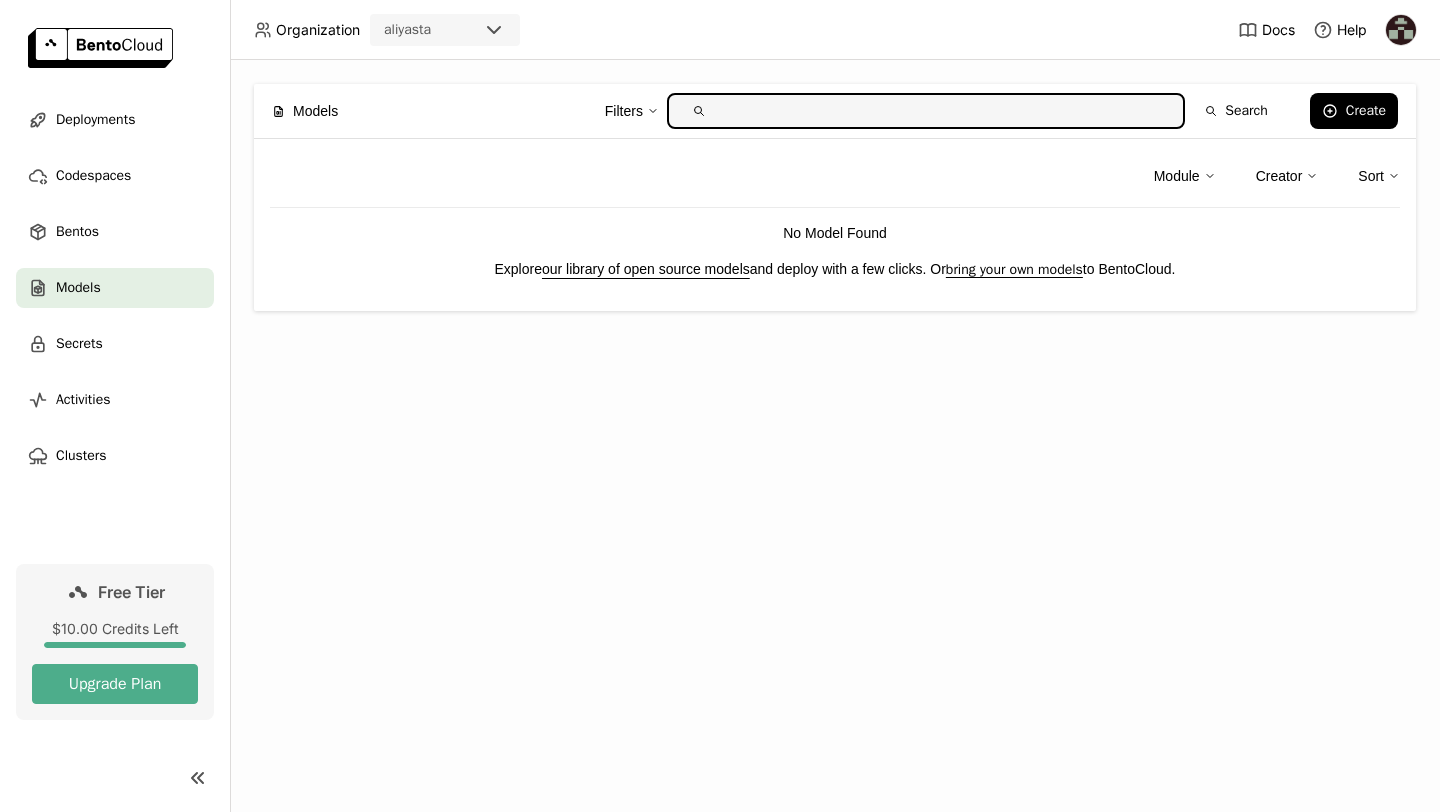click on "Deployments Codespaces Bentos Models Secrets Activities Clusters" at bounding box center [115, 332] 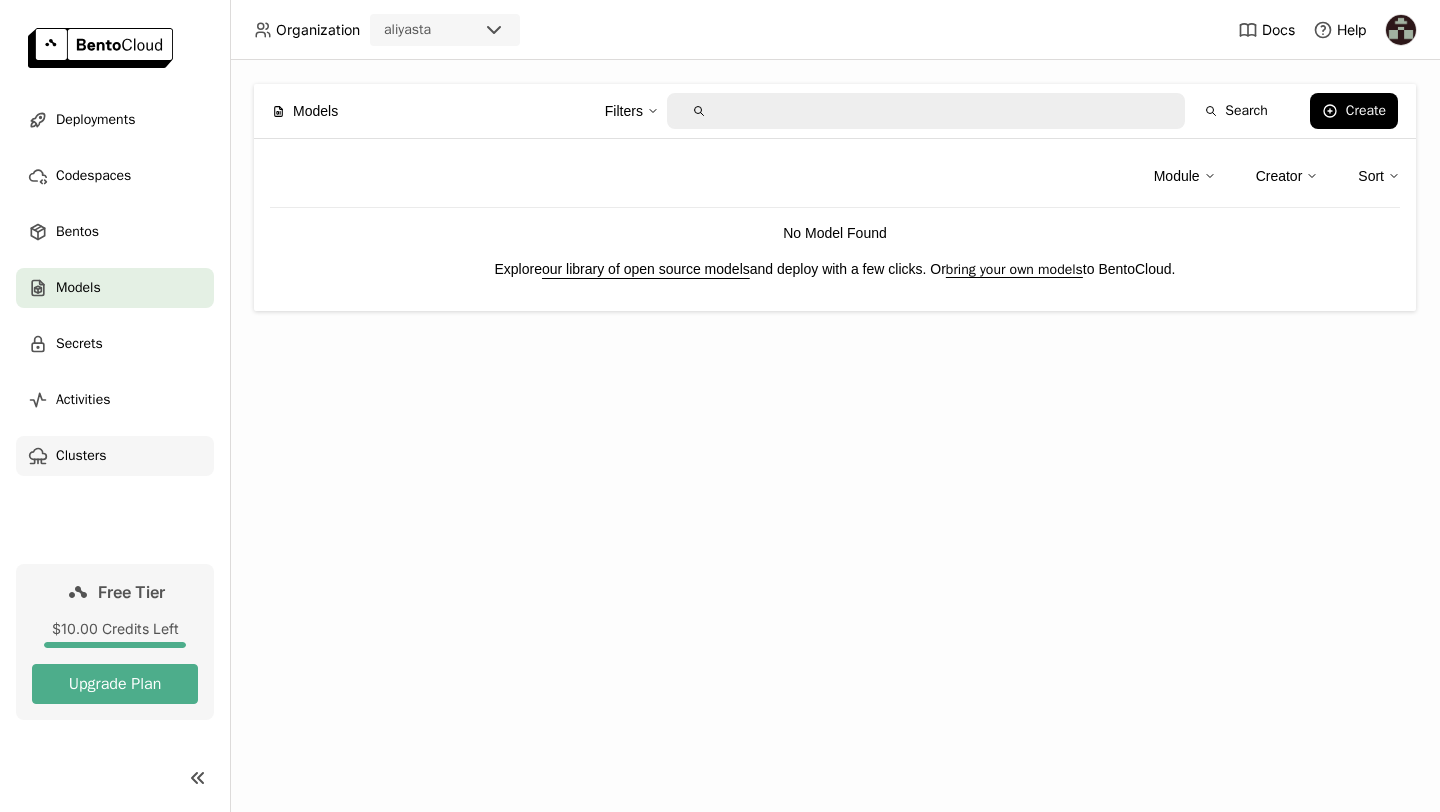 click on "Clusters" at bounding box center (115, 456) 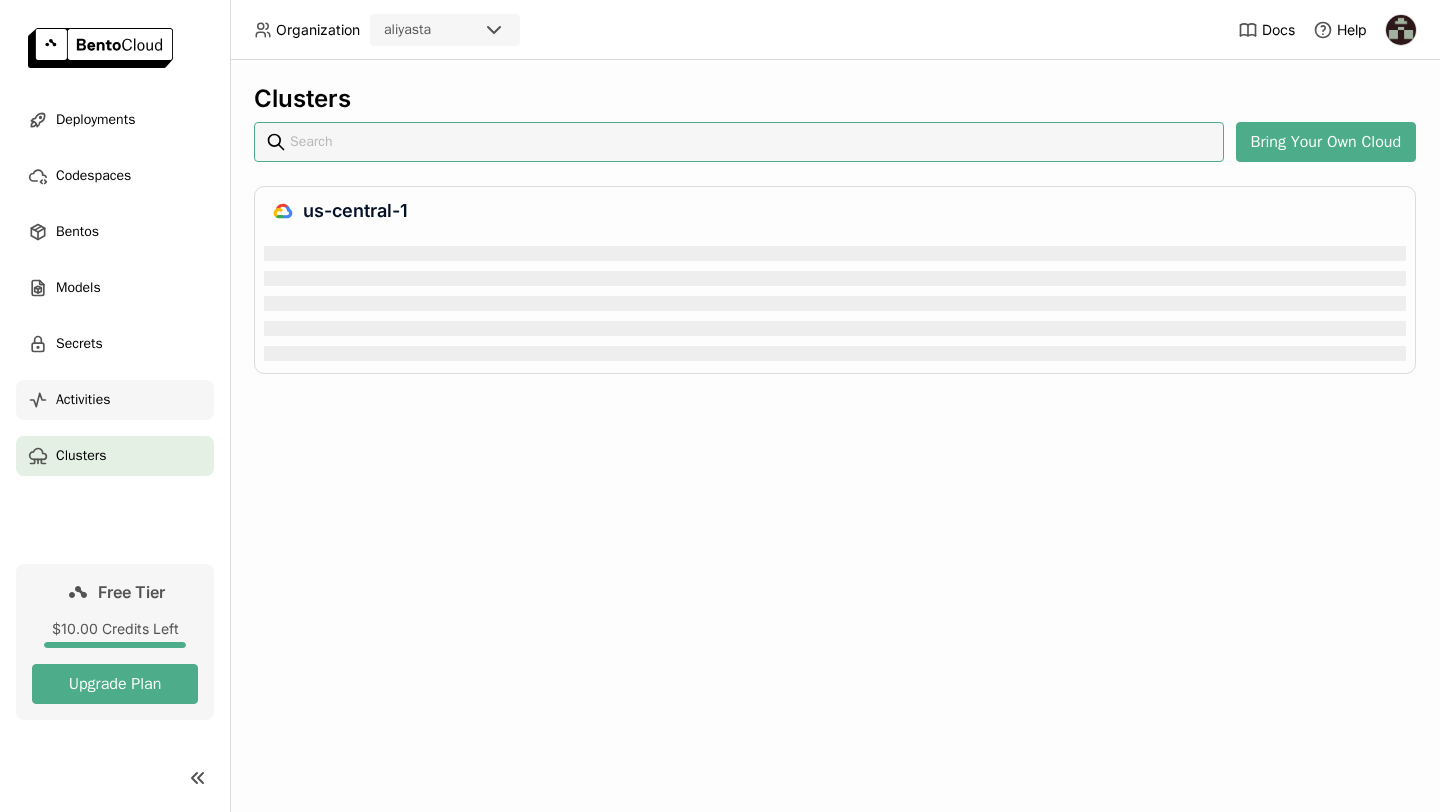 scroll, scrollTop: 0, scrollLeft: 0, axis: both 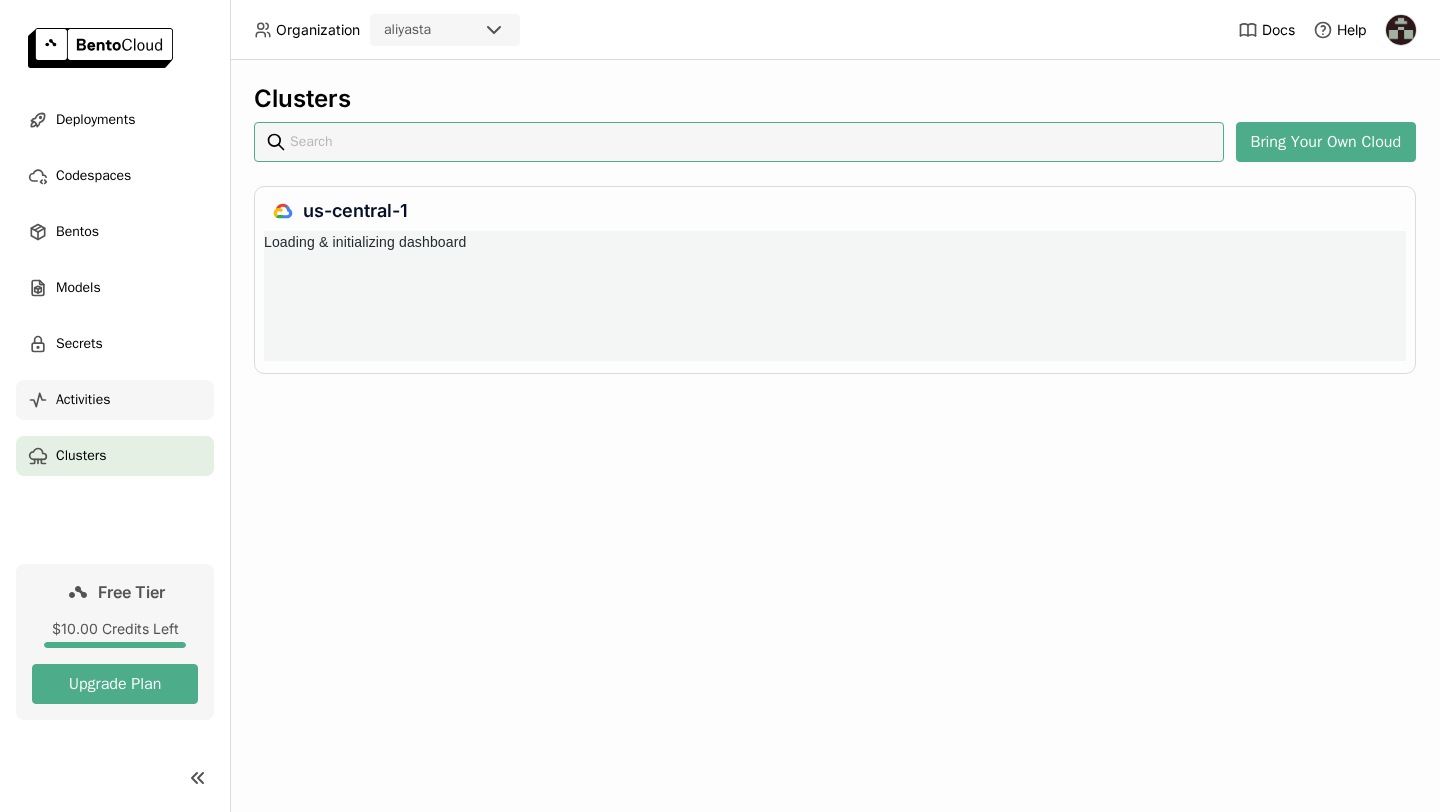 click on "Activities" at bounding box center (115, 400) 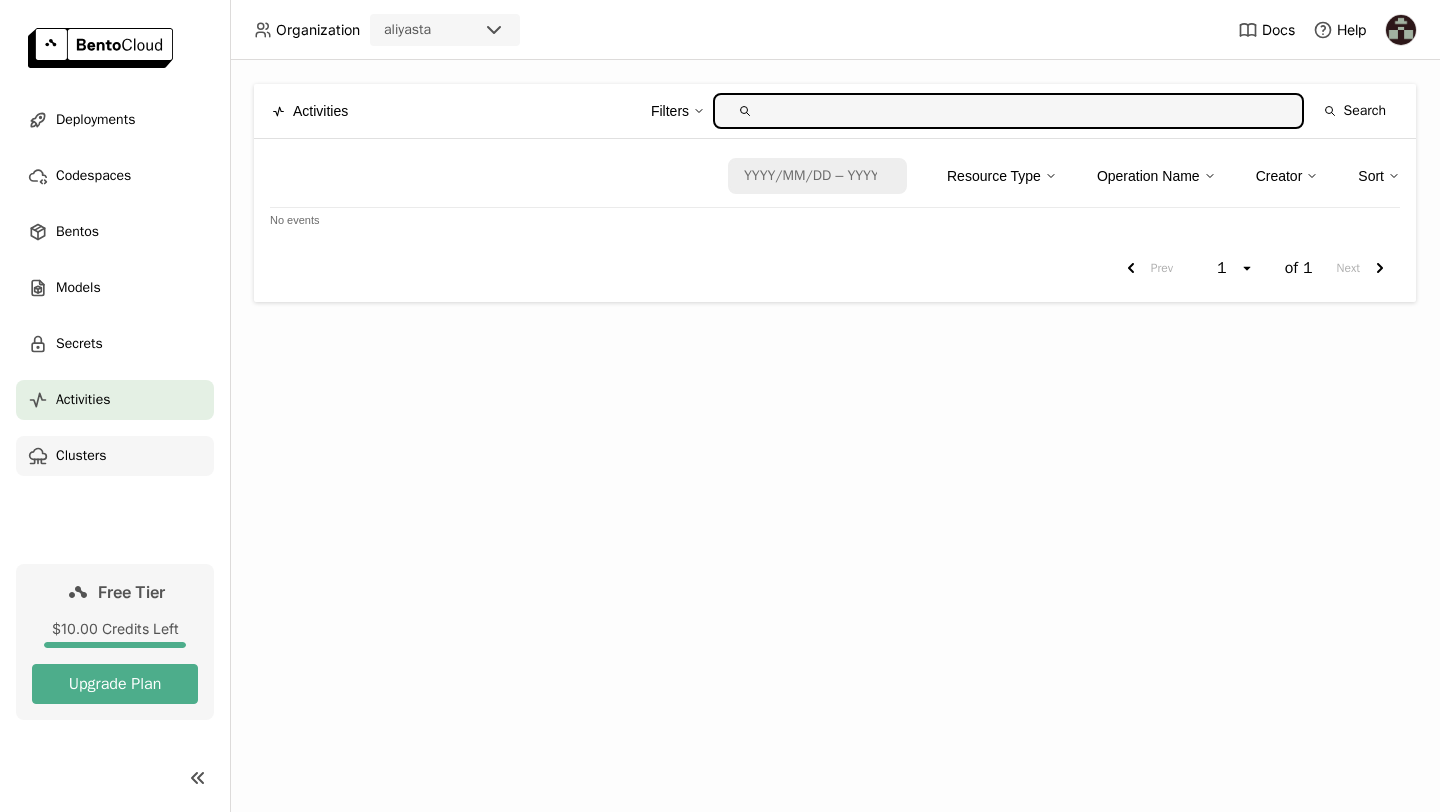 click on "Clusters" at bounding box center (115, 456) 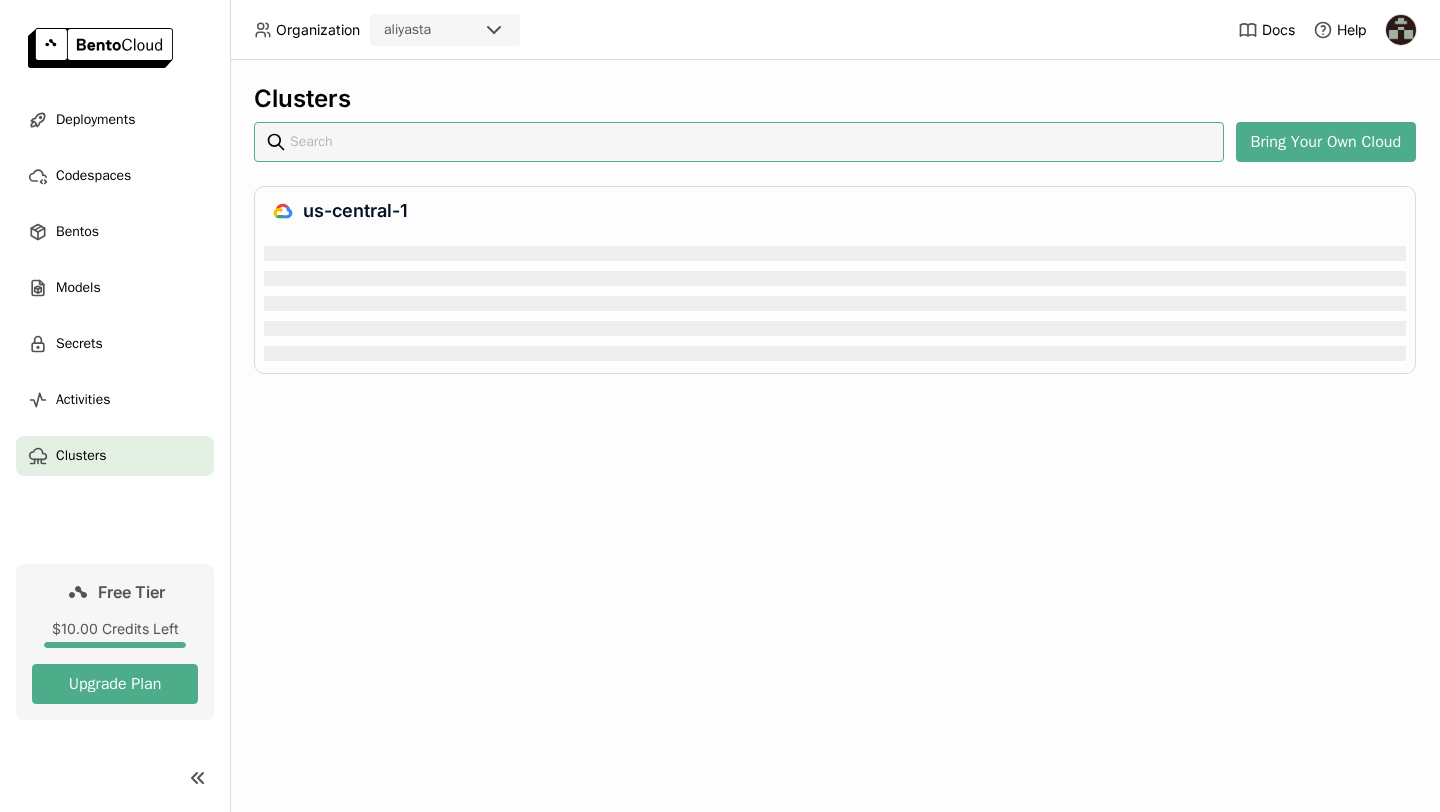 scroll, scrollTop: 0, scrollLeft: 0, axis: both 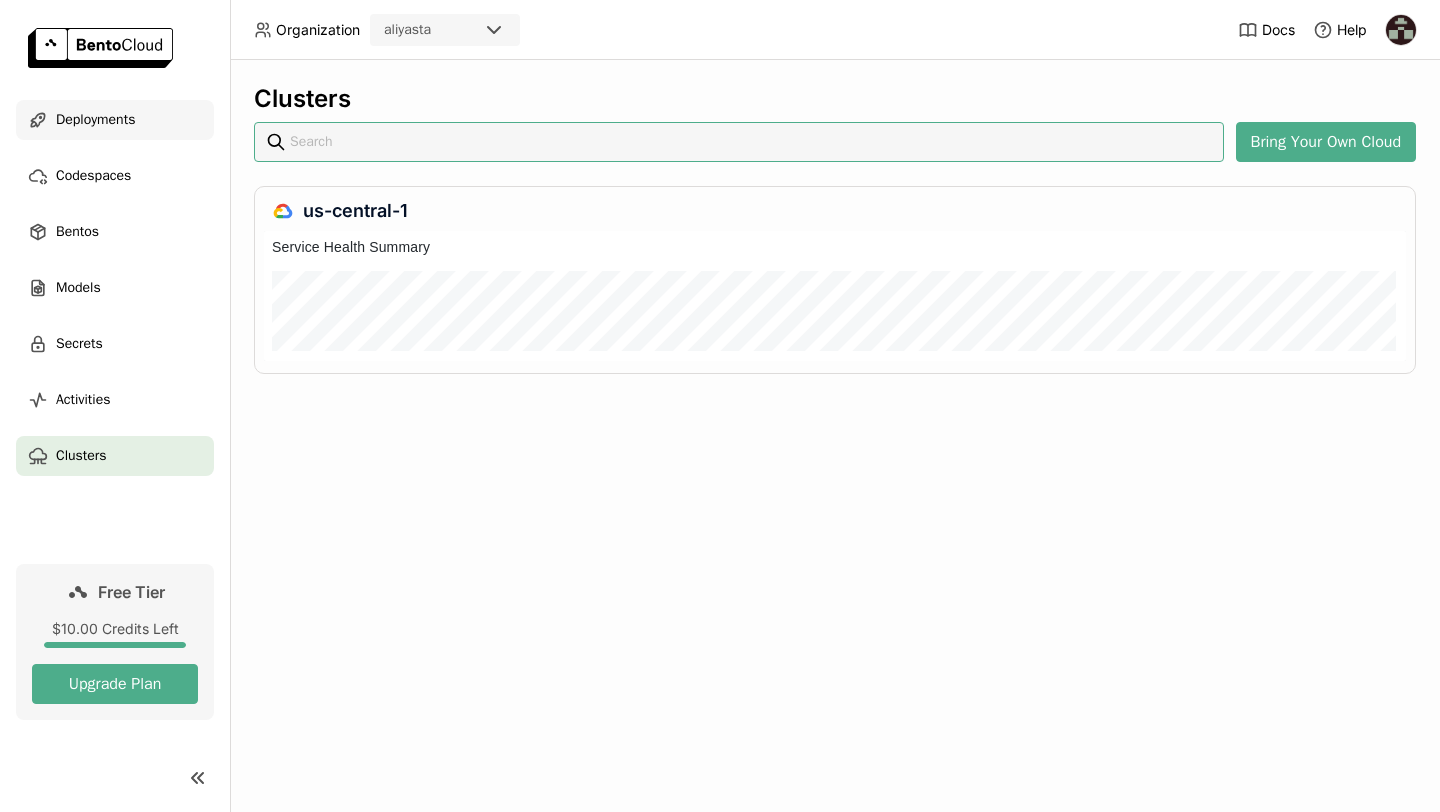 click on "Deployments" at bounding box center (95, 120) 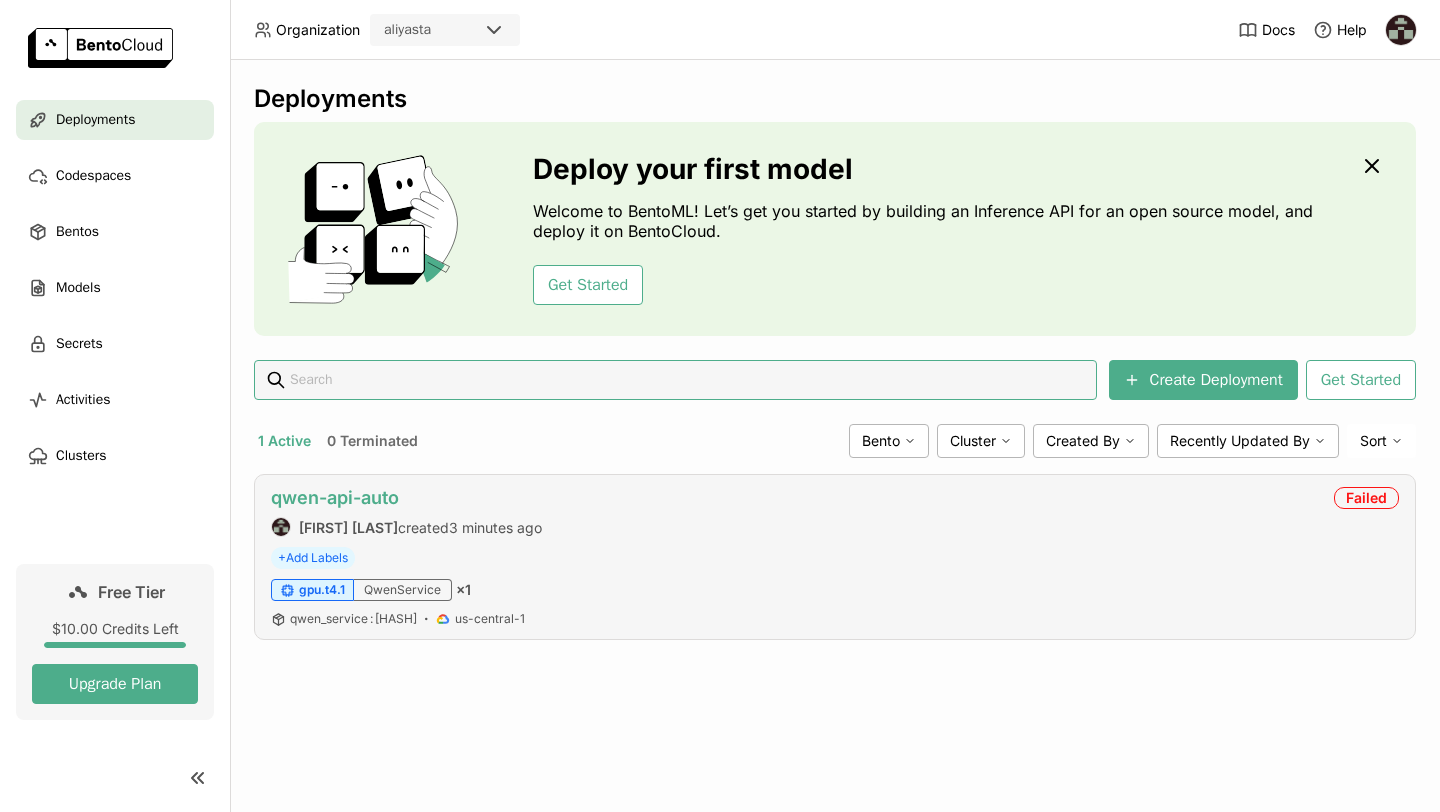 click on "qwen-api-auto" at bounding box center (335, 497) 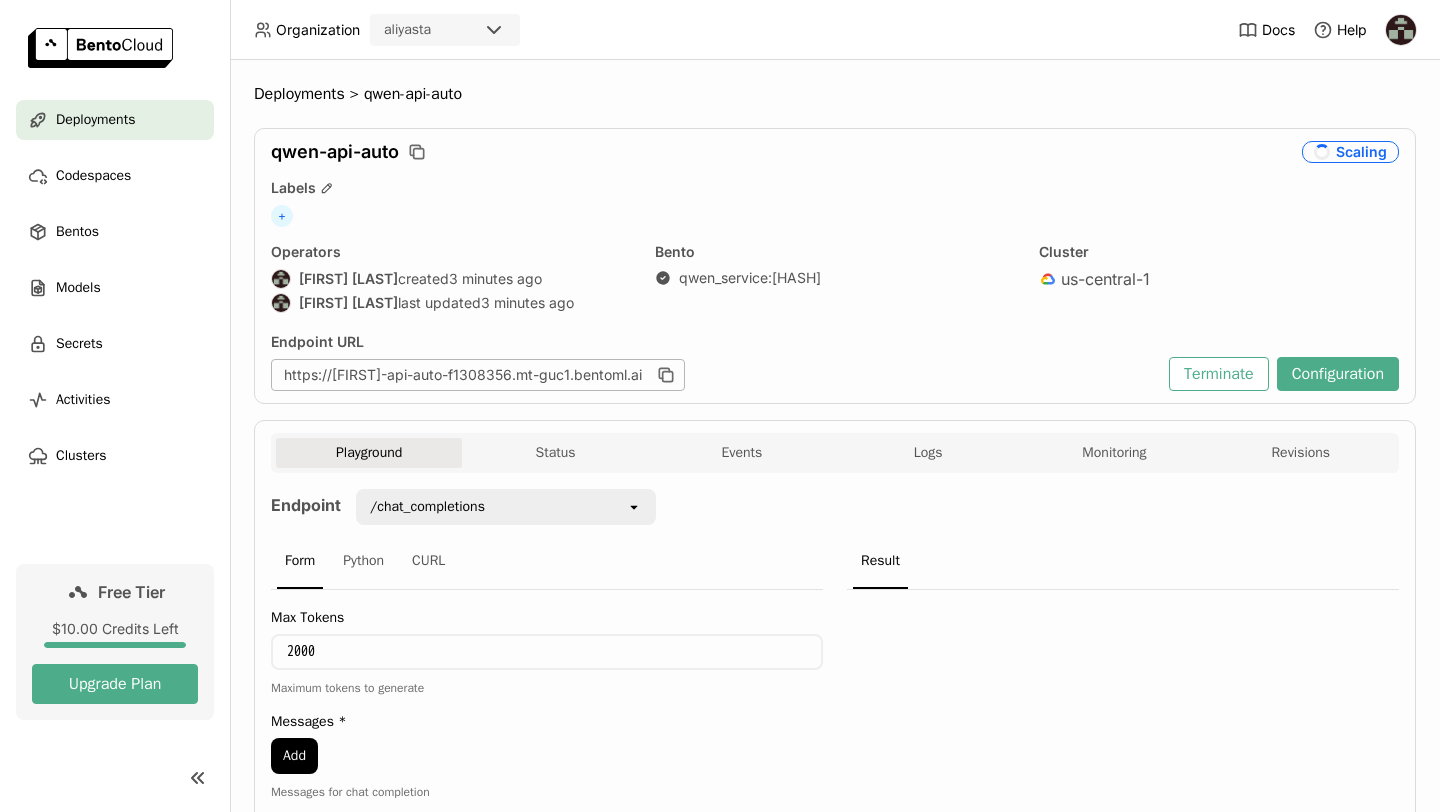 scroll, scrollTop: 0, scrollLeft: 0, axis: both 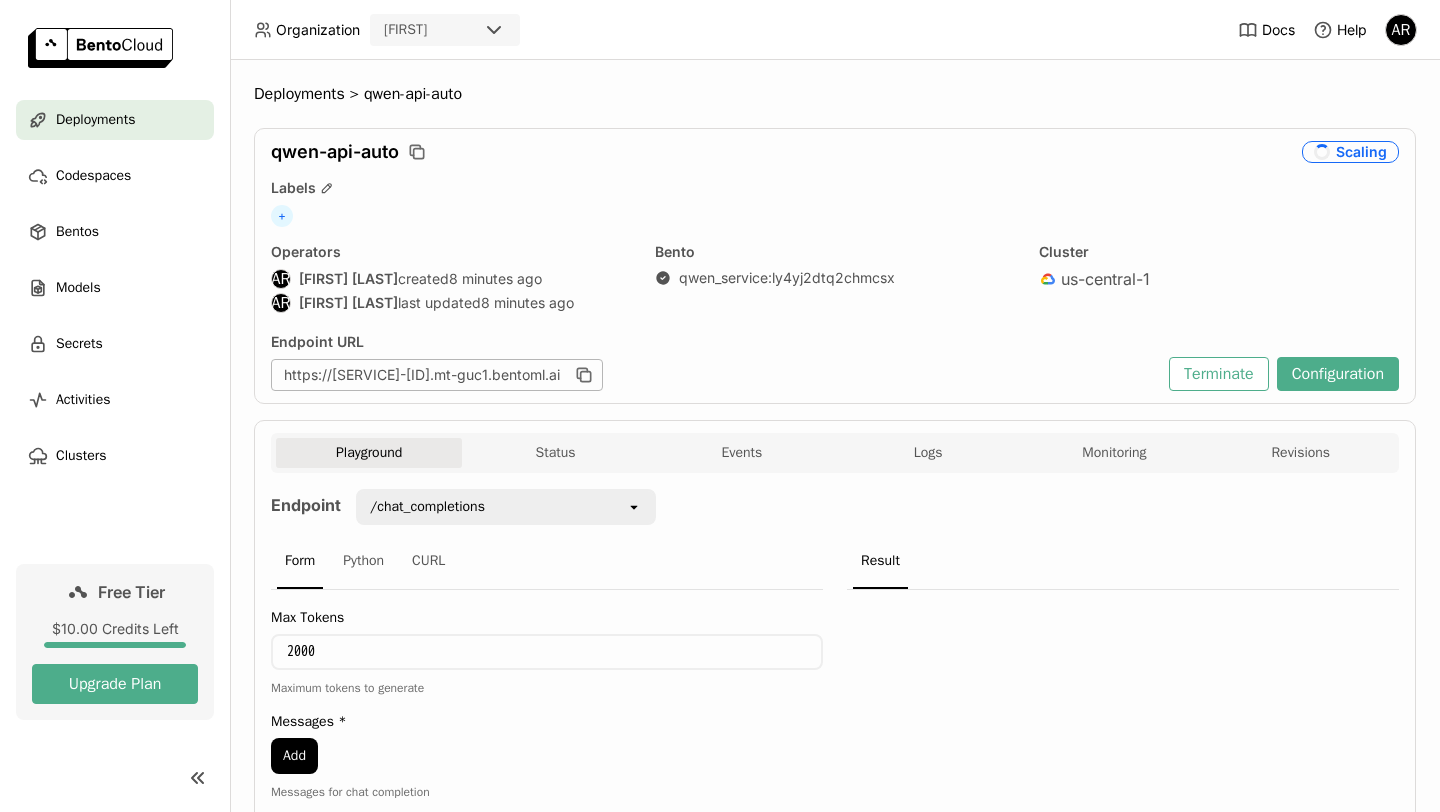 click on "Operators" at bounding box center (451, 252) 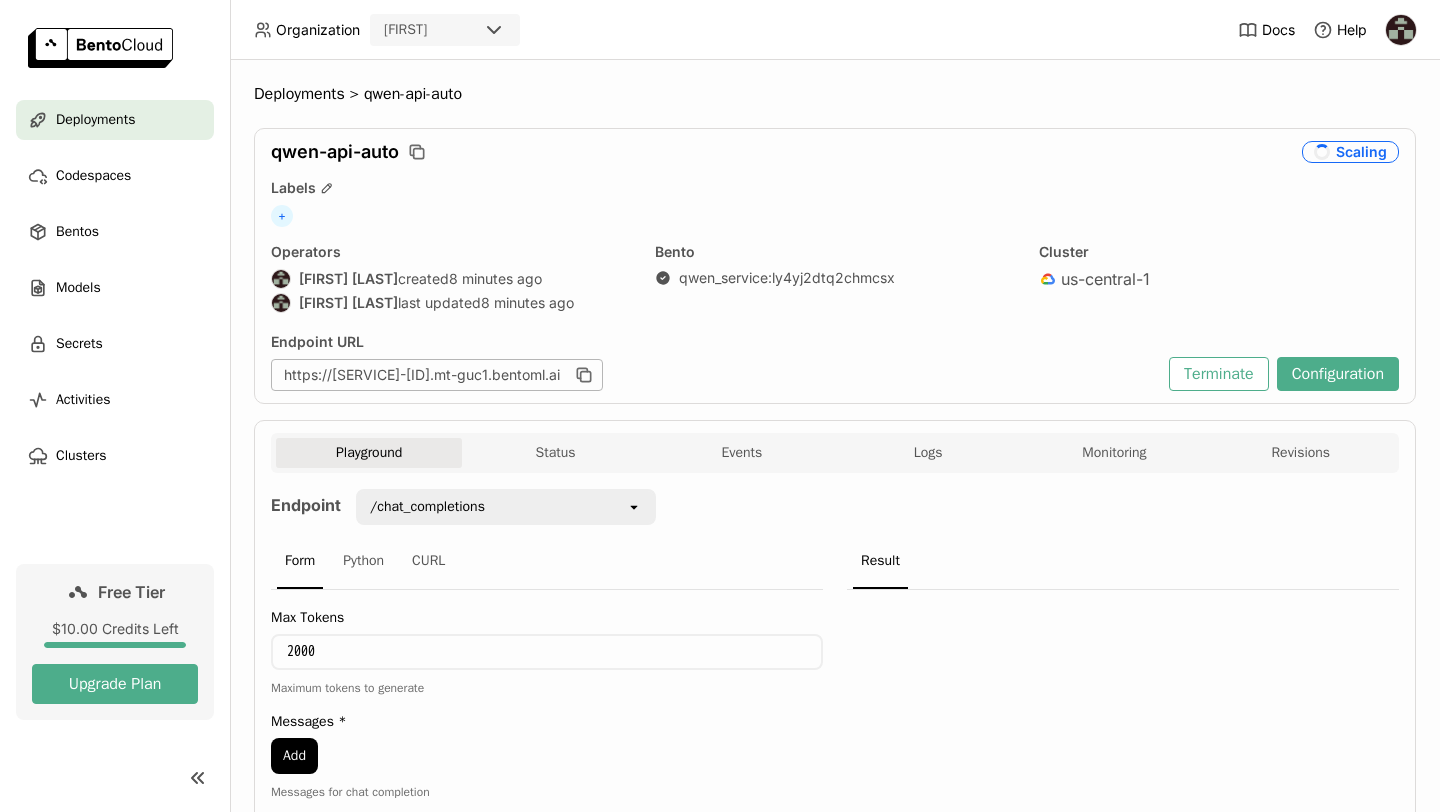 scroll, scrollTop: 0, scrollLeft: 0, axis: both 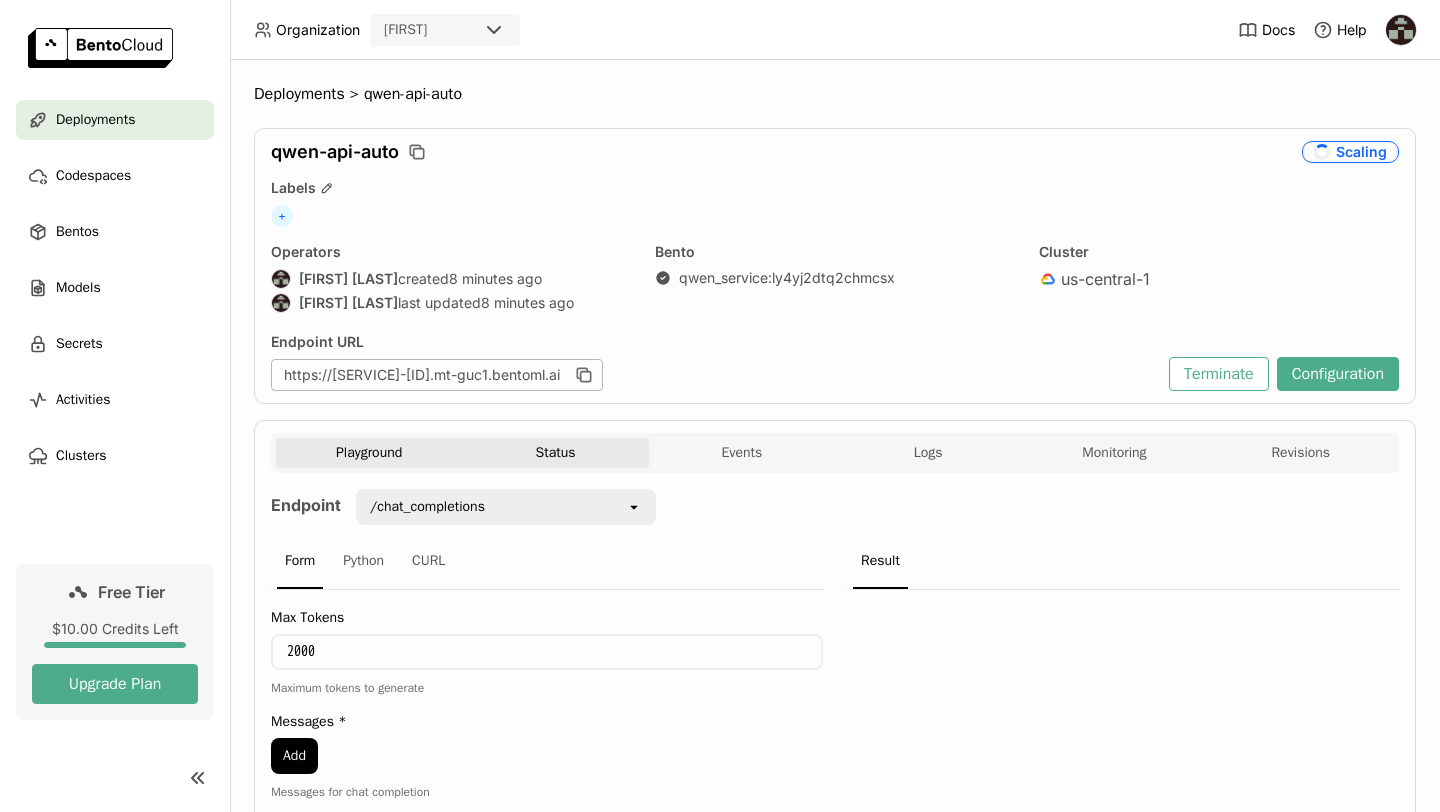click on "Status" at bounding box center (555, 453) 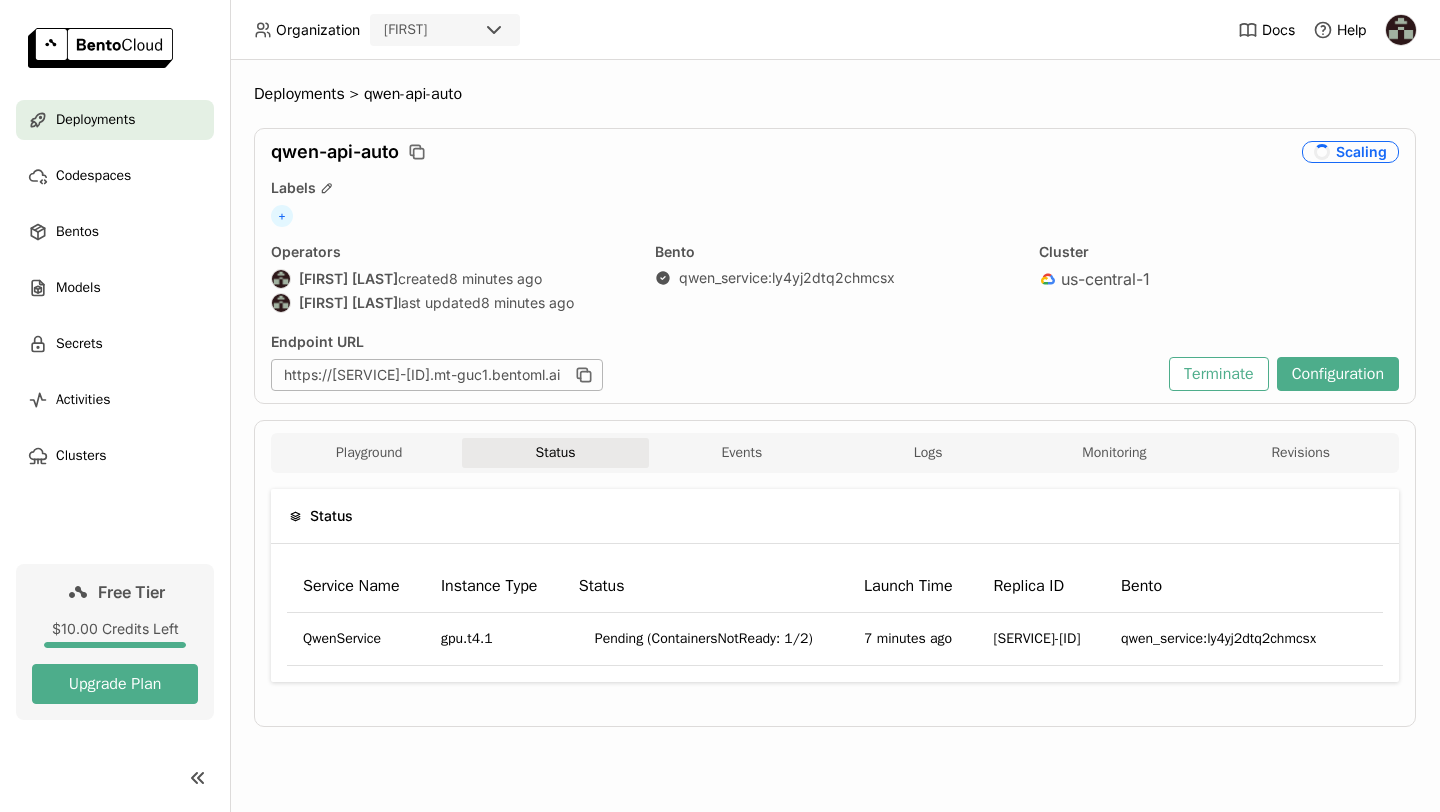 scroll, scrollTop: 9, scrollLeft: 0, axis: vertical 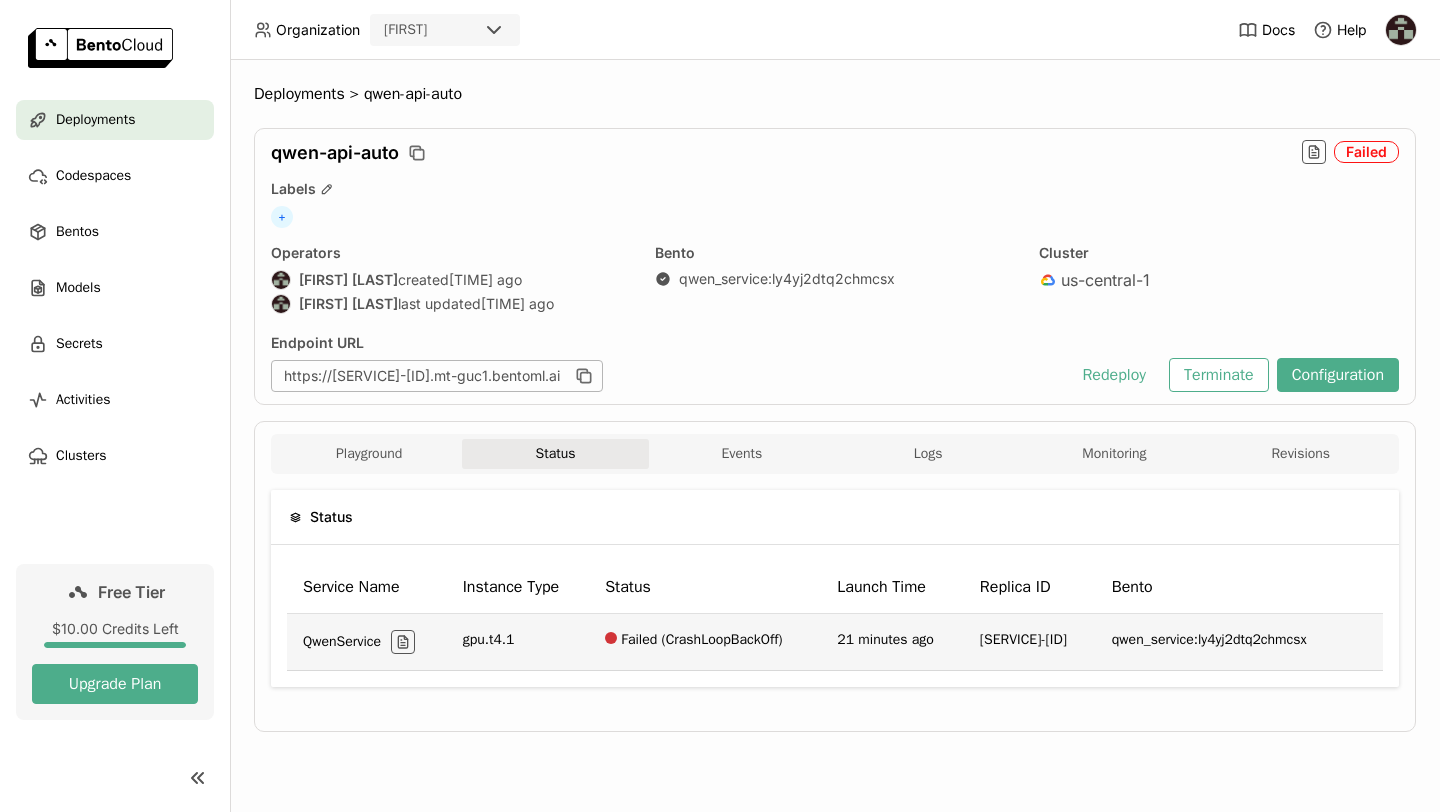 click on "Failed (CrashLoopBackOff)" at bounding box center (705, 642) 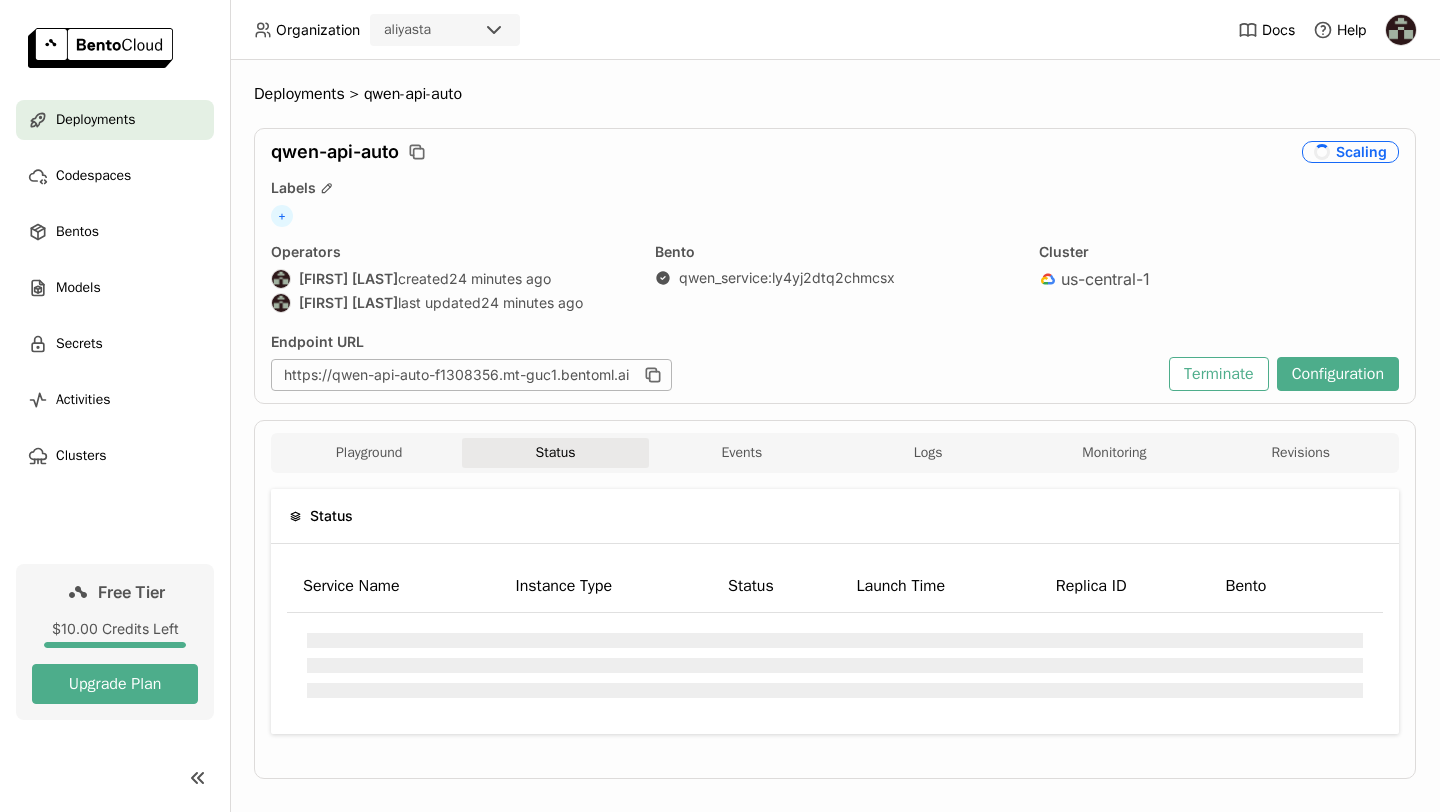 scroll, scrollTop: 0, scrollLeft: 0, axis: both 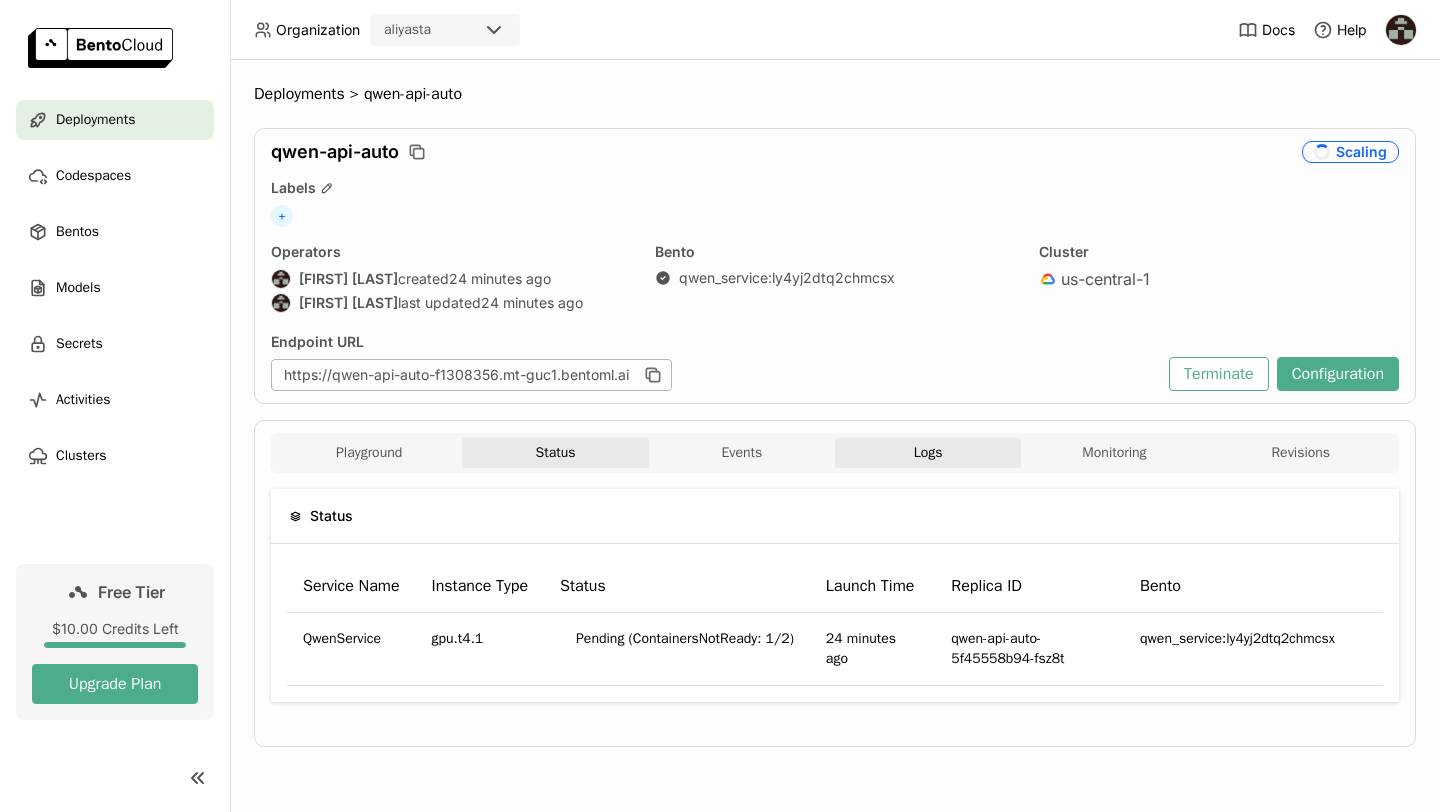 click on "Logs" at bounding box center [928, 453] 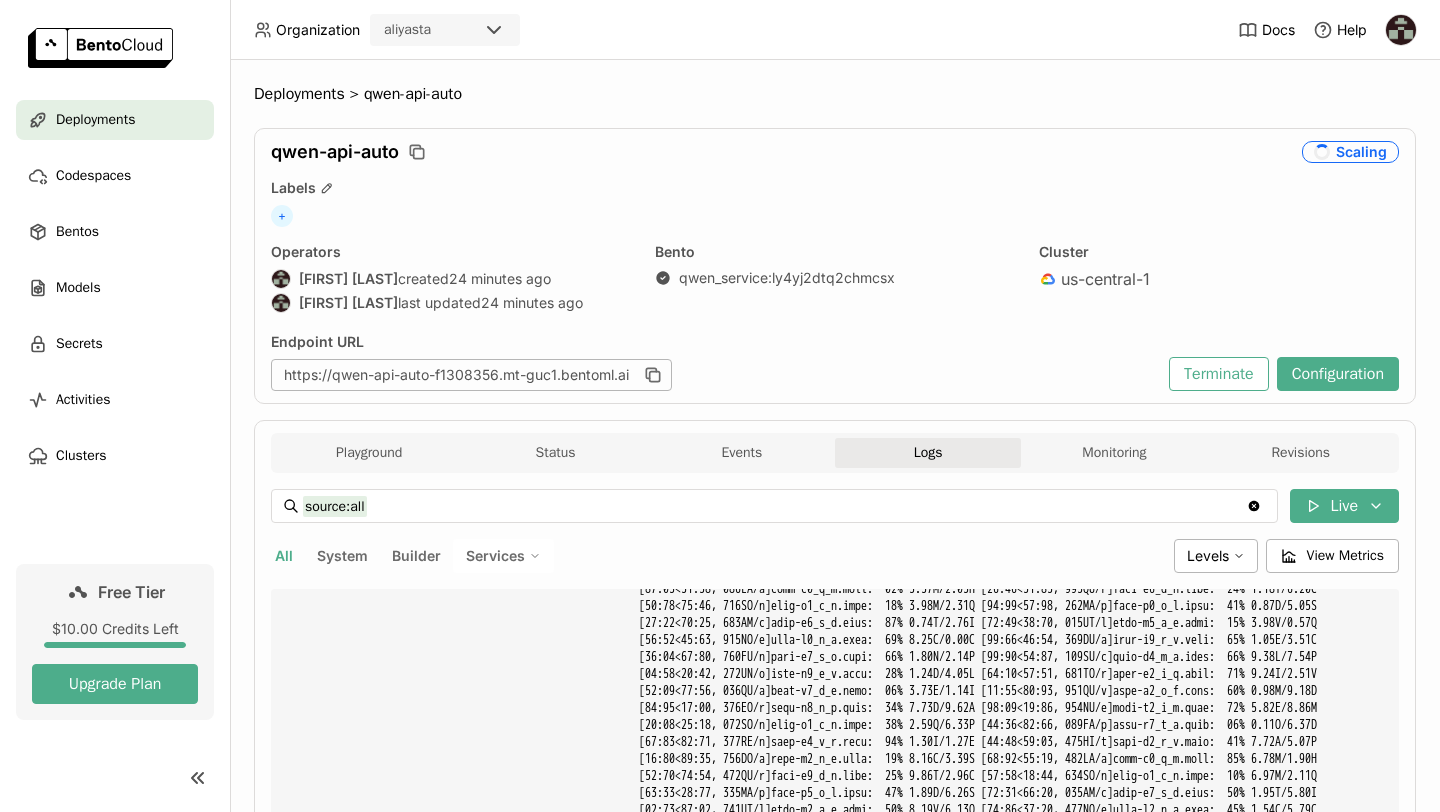 scroll, scrollTop: 25219, scrollLeft: 0, axis: vertical 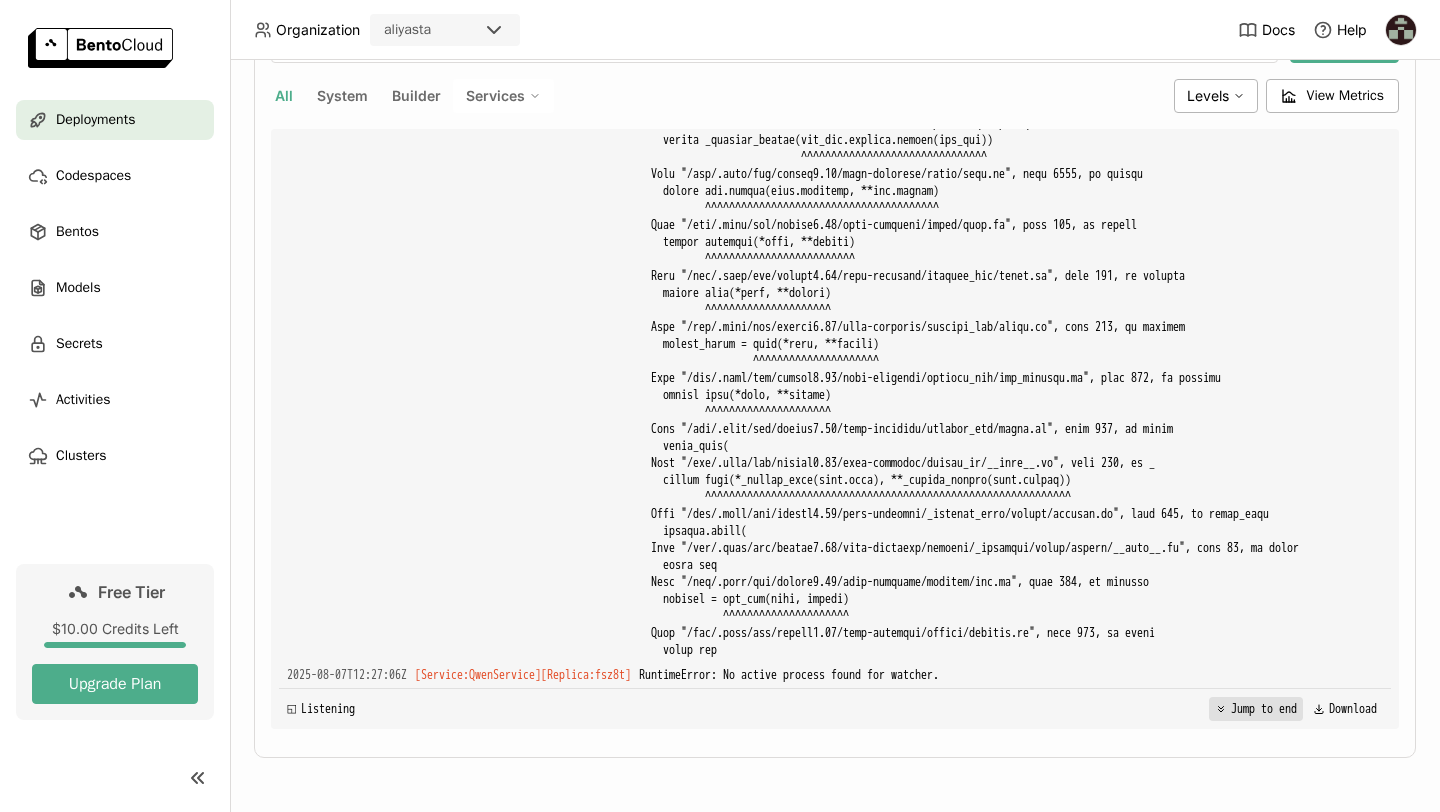 click on "Jump to end" at bounding box center (1256, 709) 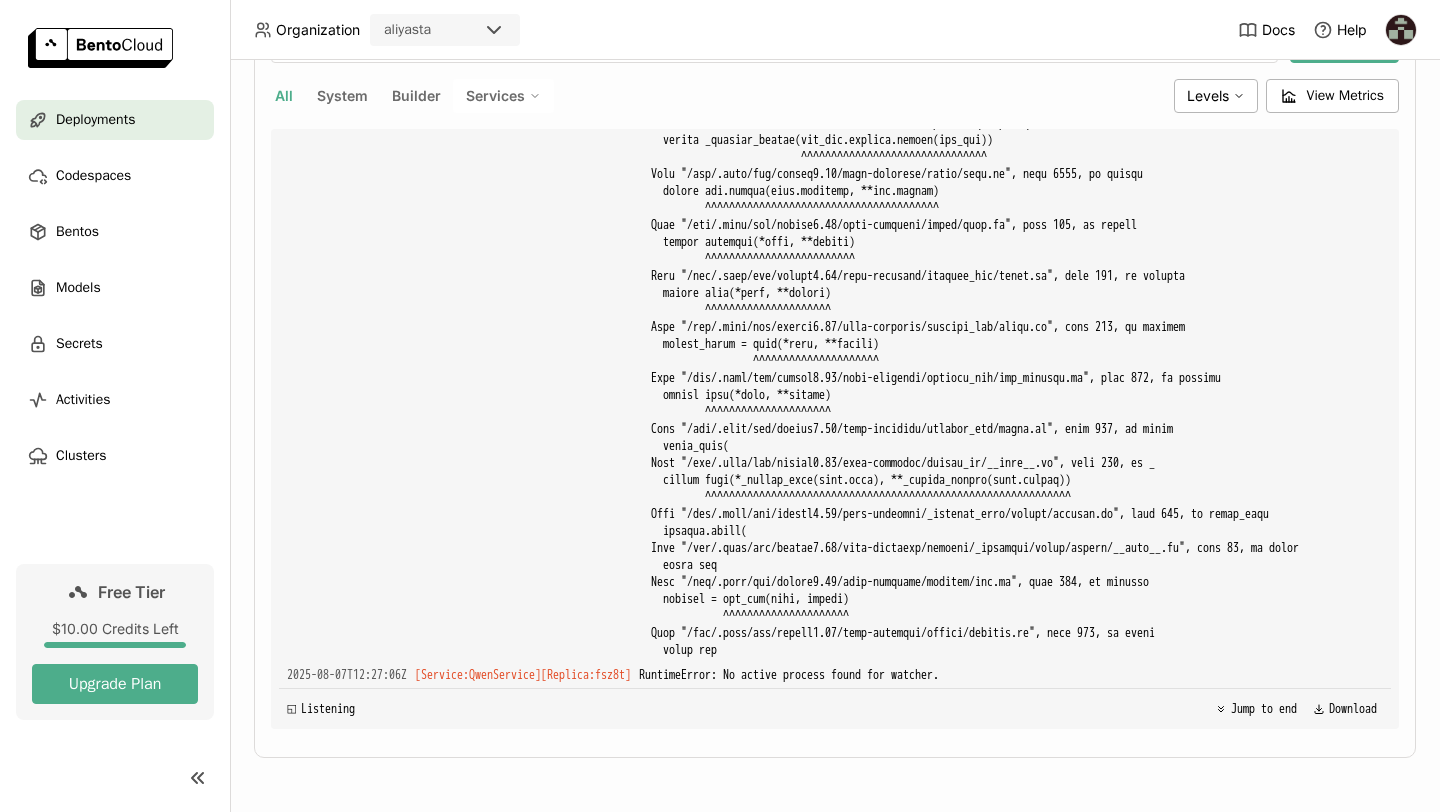 scroll, scrollTop: 36878, scrollLeft: 0, axis: vertical 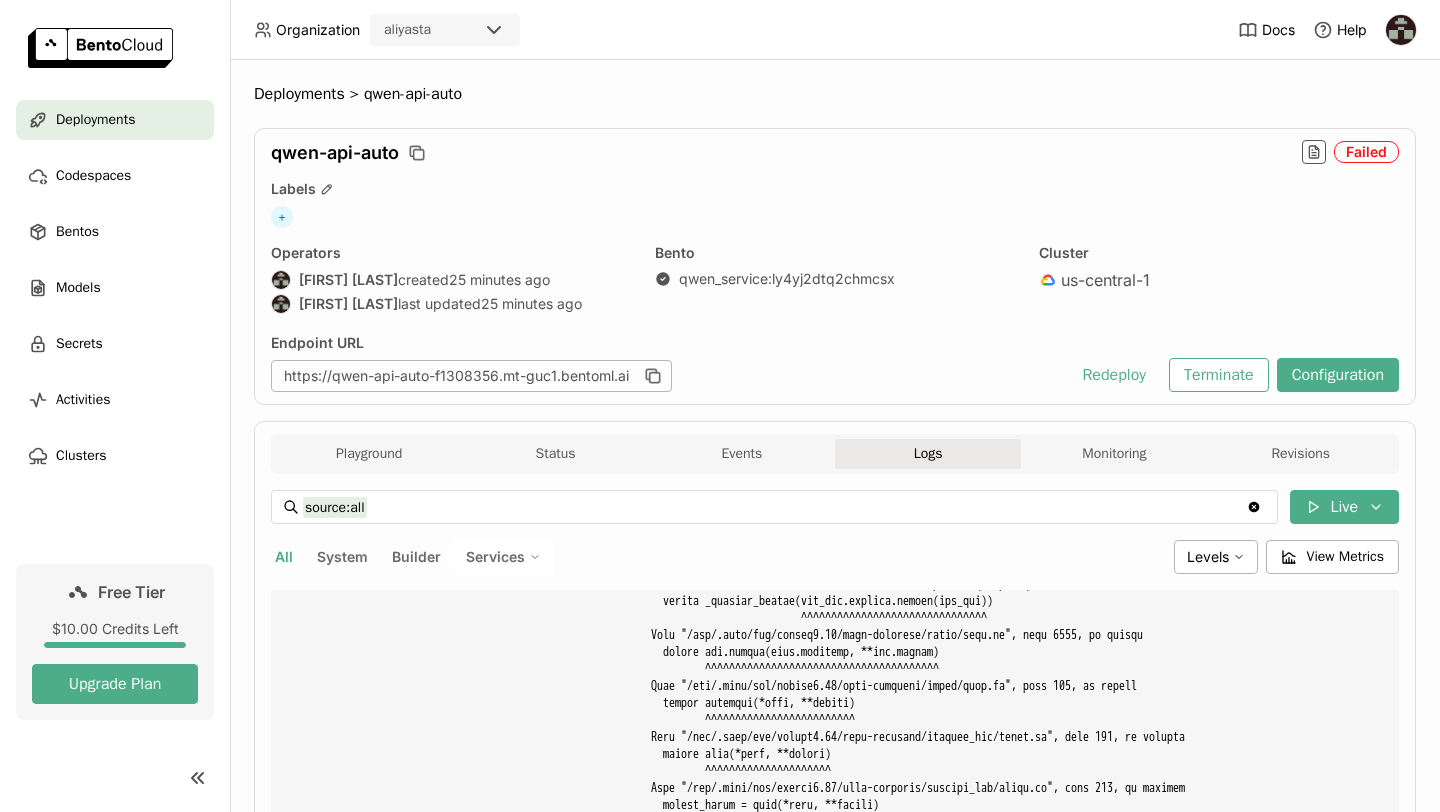 click on "Failed" at bounding box center [1366, 152] 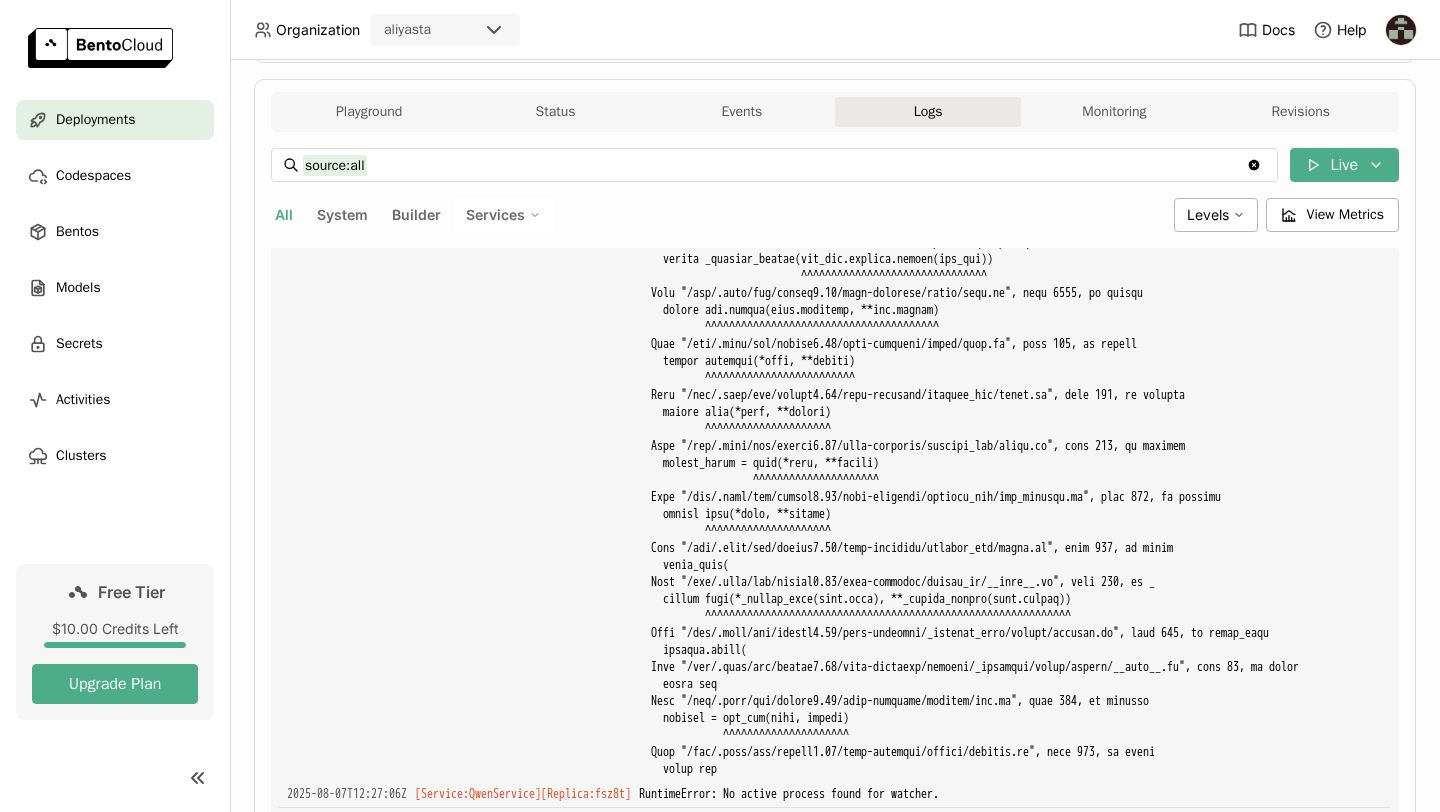 scroll, scrollTop: 461, scrollLeft: 0, axis: vertical 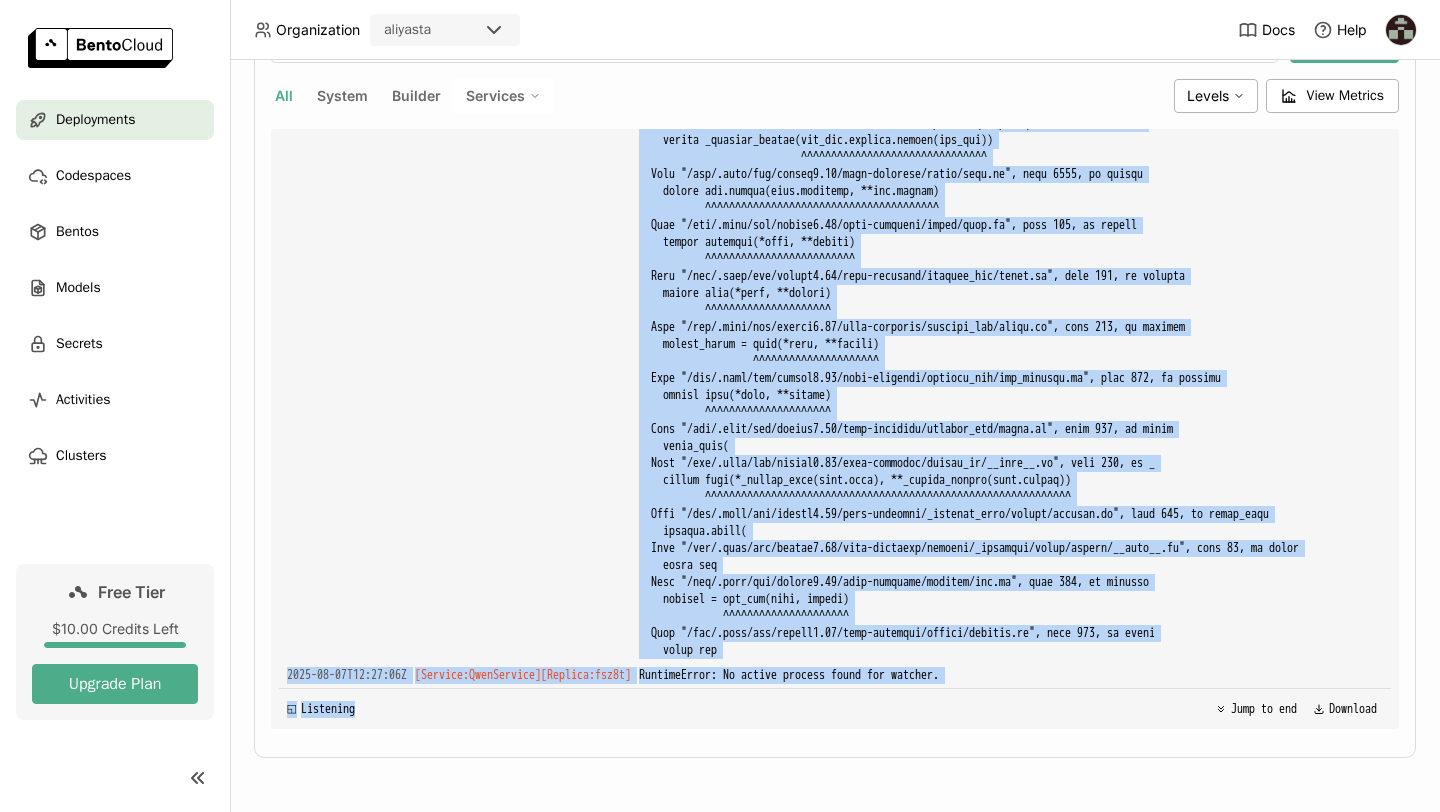 drag, startPoint x: 714, startPoint y: 181, endPoint x: 733, endPoint y: 747, distance: 566.3188 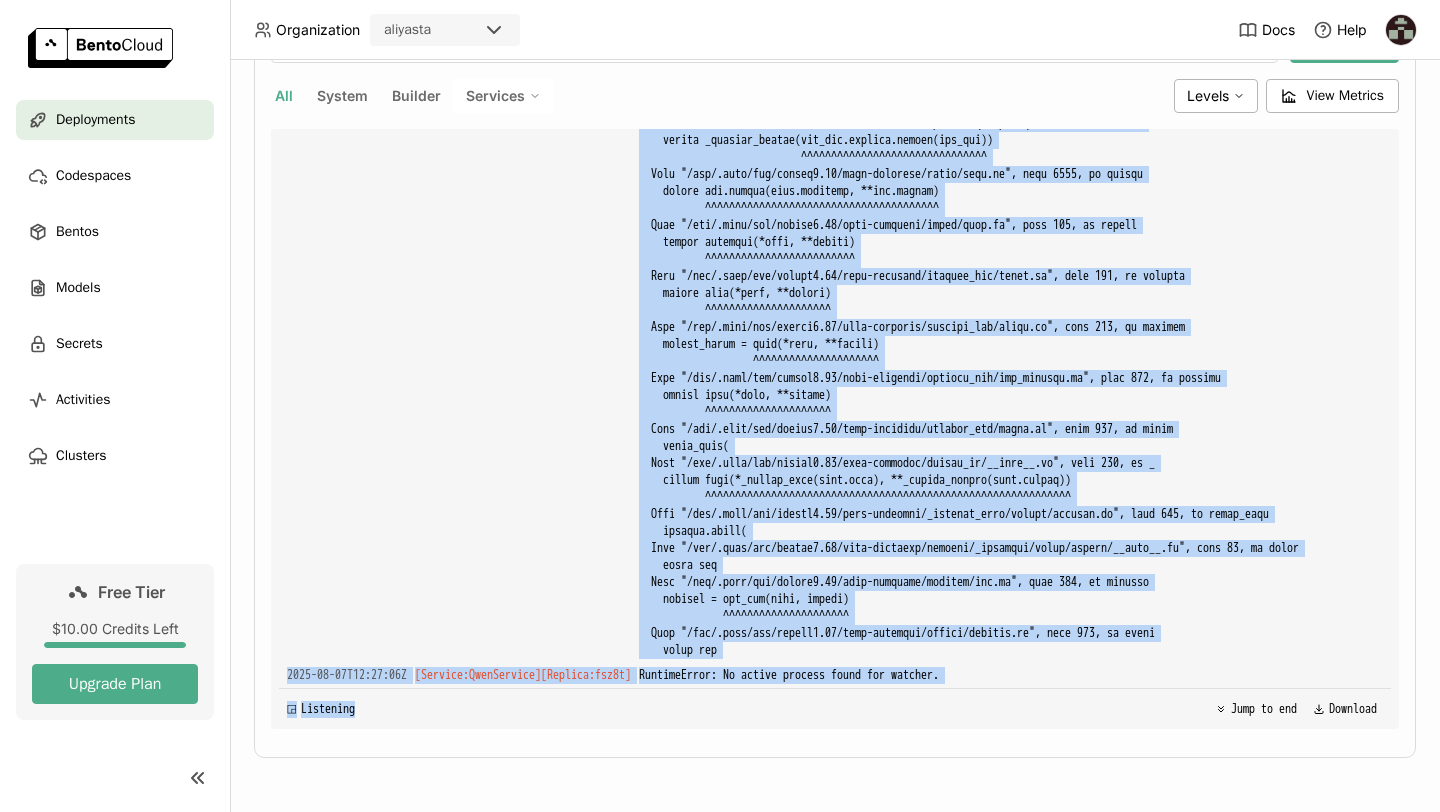 copy on "4_k_m.gguf:  98% 8.85G/9.00G [00:51<00:00, 212MB/s]qwen-q4_k_m.gguf:  99% 8.88G/9.00G [00:51<00:00, 212MB/s]qwen-q4_k_m.gguf:  99% 8.91G/9.00G [00:52<00:00, 212MB/s]qwen-q4_k_m.gguf:  99% 8.94G/9.00G [00:52<00:00, 213MB/s]qwen-q4_k_m.gguf: 100% 8.98G/9.00G [00:52<00:00, 212MB/s]qwen-q4_k_m.gguf: 100% 9.00G/9.00G [00:52<00:00, 211MB/s]qwen-q4_k_m.gguf: 100% 9.00G/9.00G [00:52<00:00, 172MB/s] 2025-08-07T12:27:06Z [Service:QwenService] [Replica: fsz8t ] Traceback (most recent call last):
File "/app/.venv/bin/bentoml", line 10, in <module>
sys.exit(cli())
^^^^^
File "/app/.venv/lib/python3.11/site-packages/click/core.py", line 1442, in __call__
return self.main(*args, **kwargs)
^^^^^^^^^^^^^^^^^^^^^^^^^^
File "/app/.venv/lib/python3.11/site-packages/click/core.py", line 1363, in main
rv = self.invoke(ctx)
^^^^^^^^^^^^^^^^
File "/app/.venv/lib/python3.11/site-packages/click/core.py", line 1830, in invoke
return _process_result(sub_ctx.command.invoke(sub_c..." 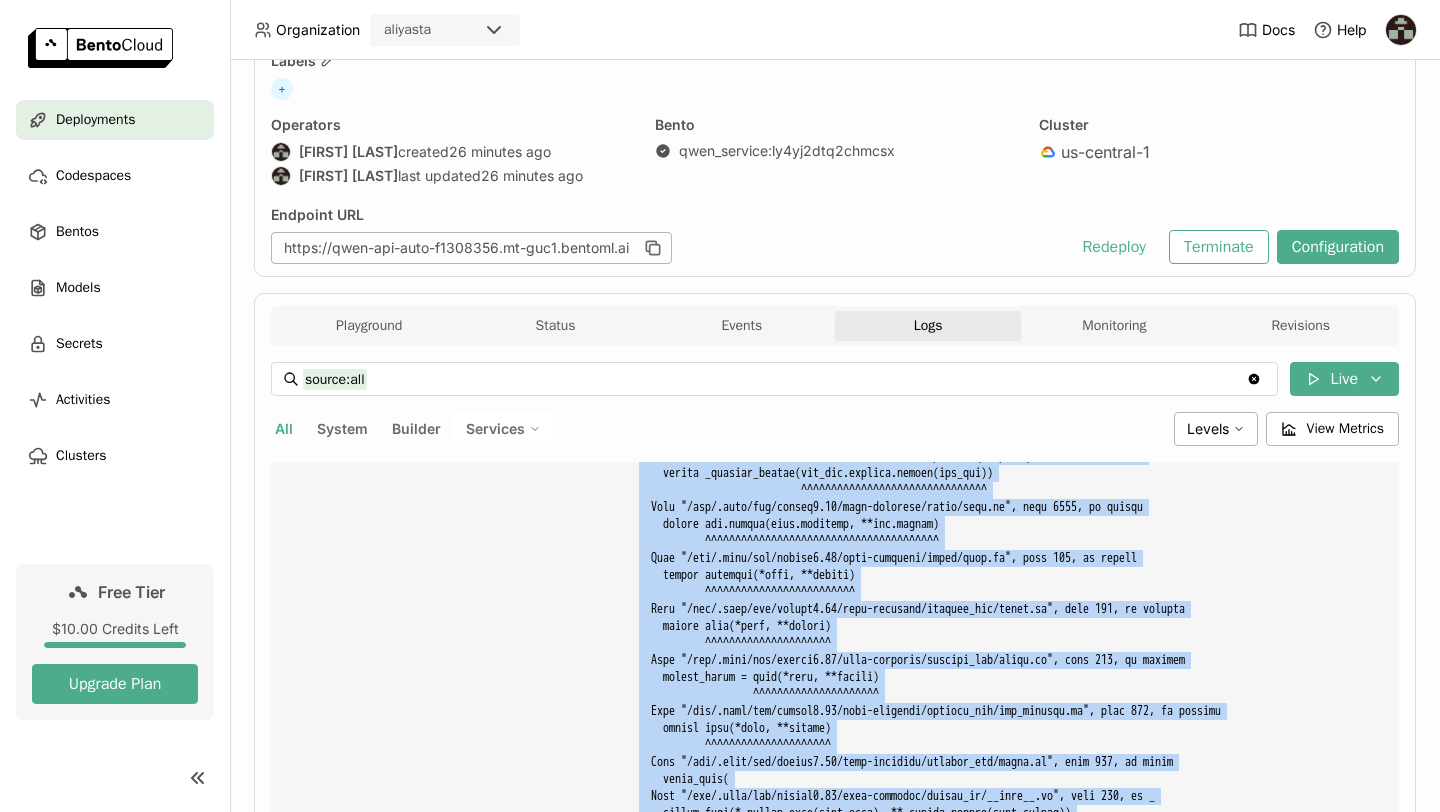 scroll, scrollTop: 0, scrollLeft: 0, axis: both 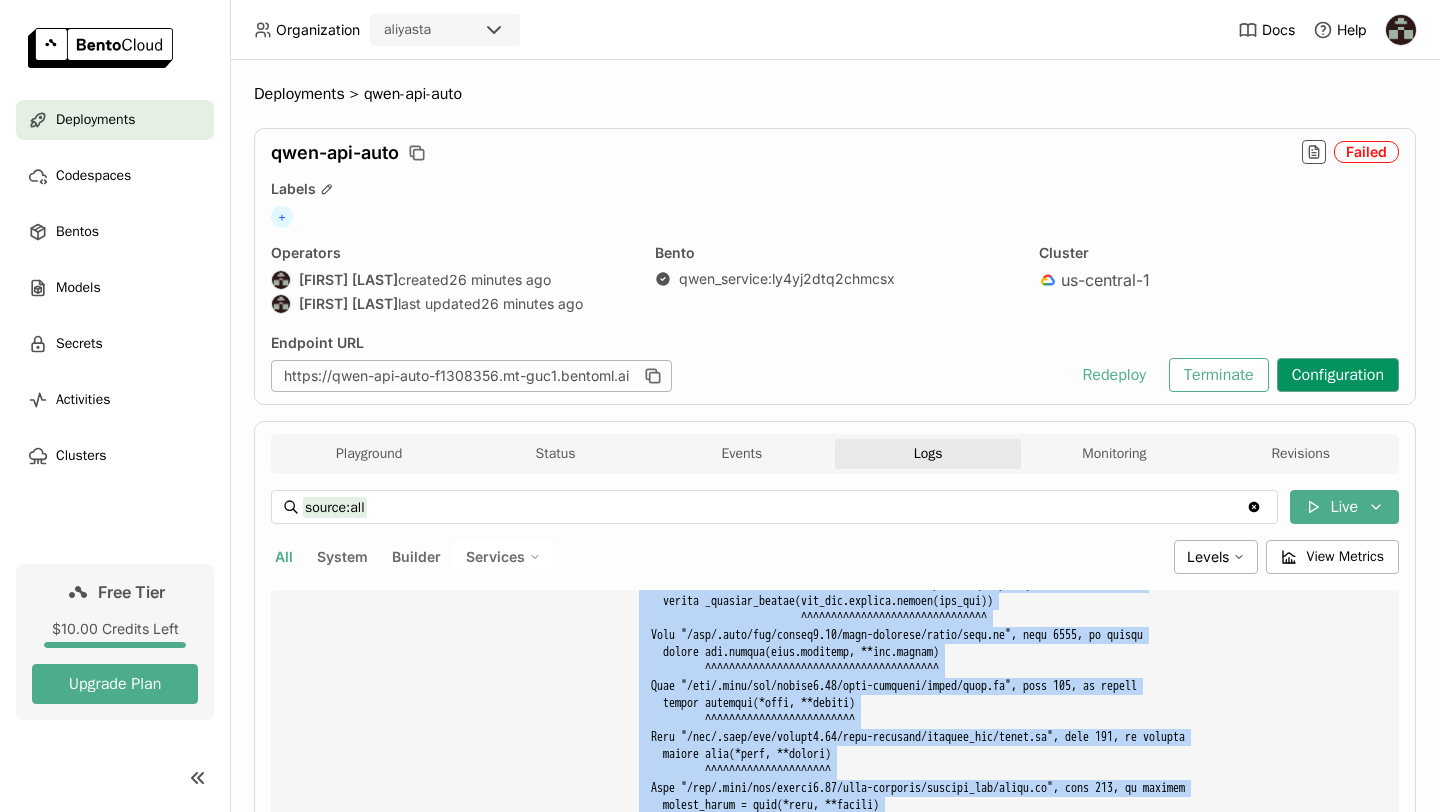 click on "Configuration" at bounding box center (1338, 375) 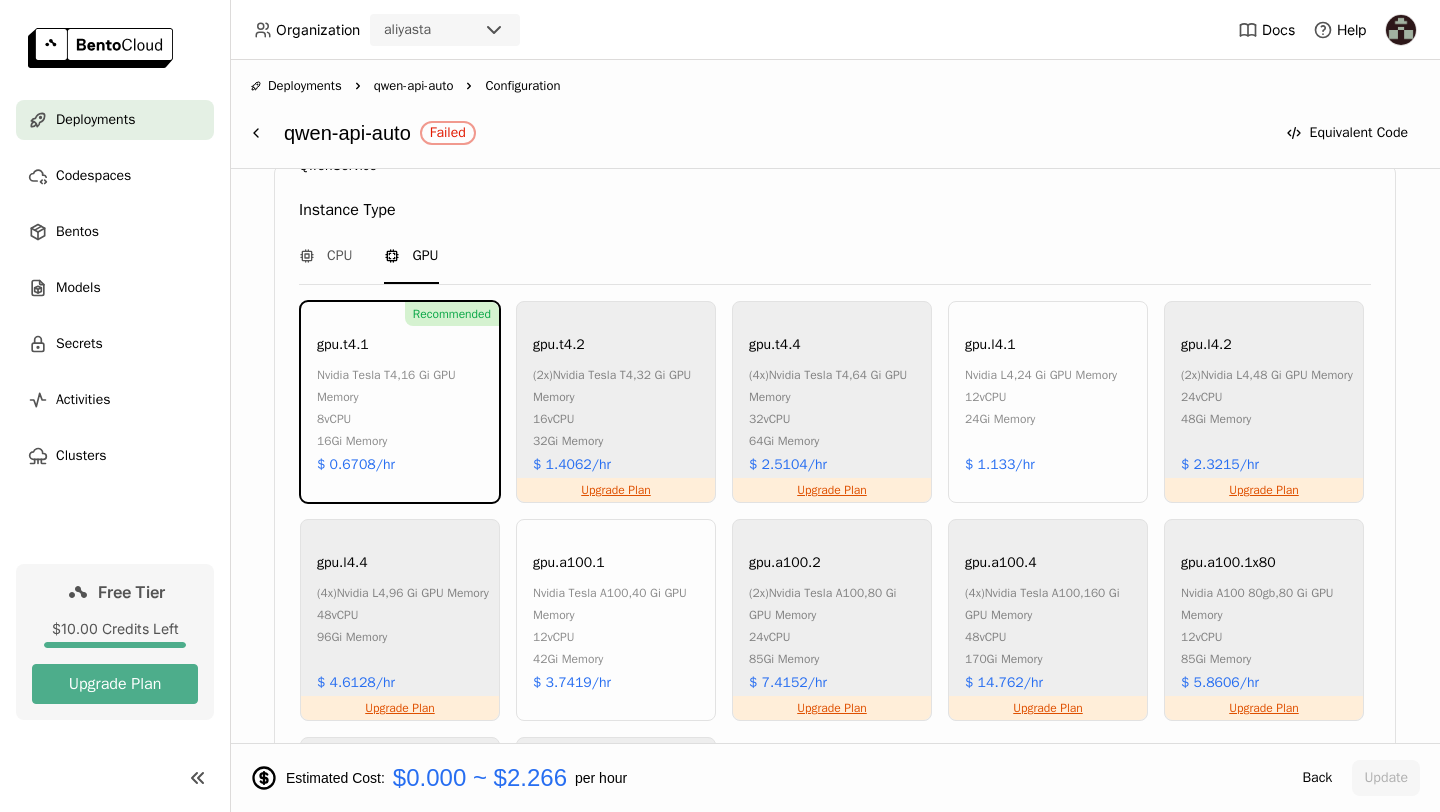 scroll, scrollTop: 1059, scrollLeft: 0, axis: vertical 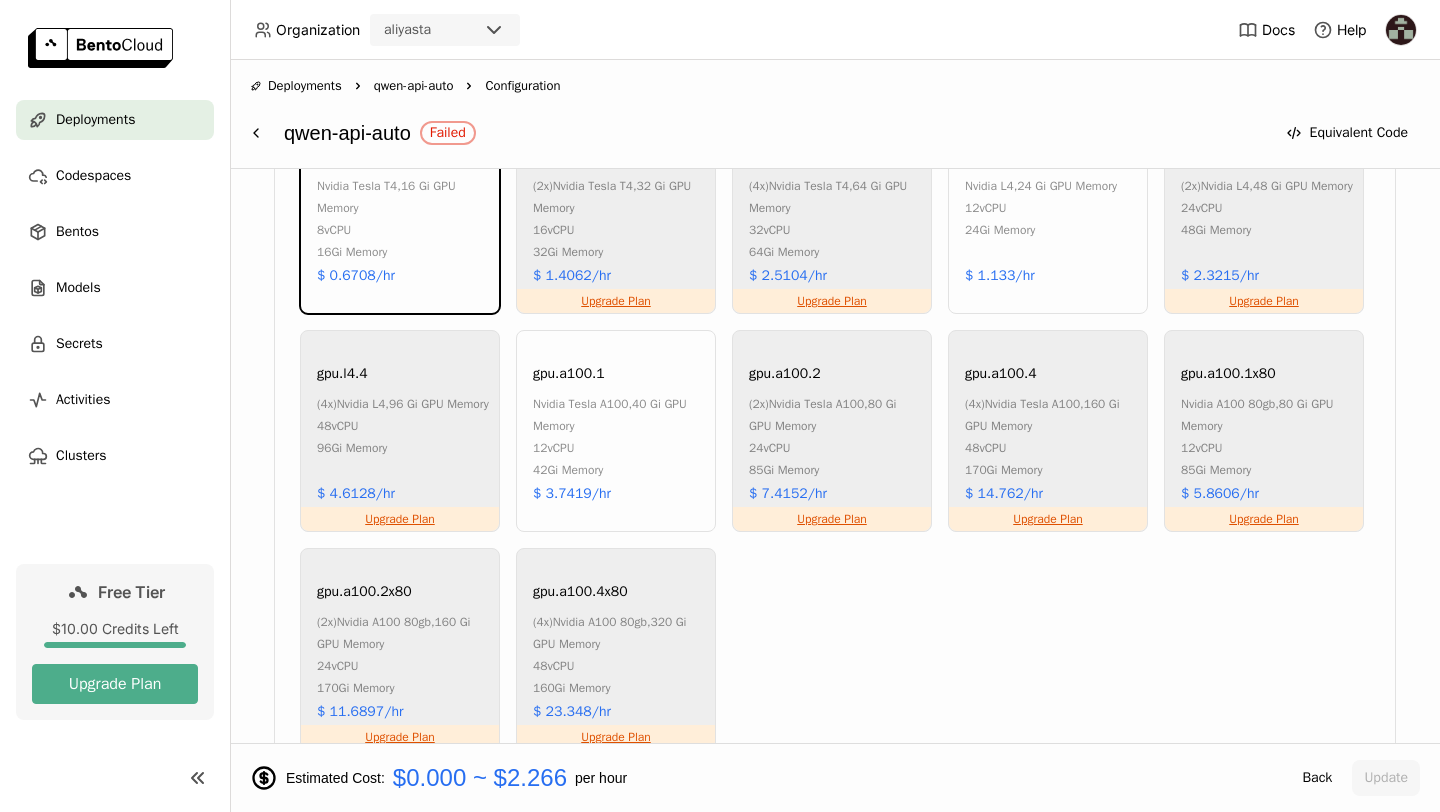 click on "24Gi   Memory" at bounding box center (1041, 230) 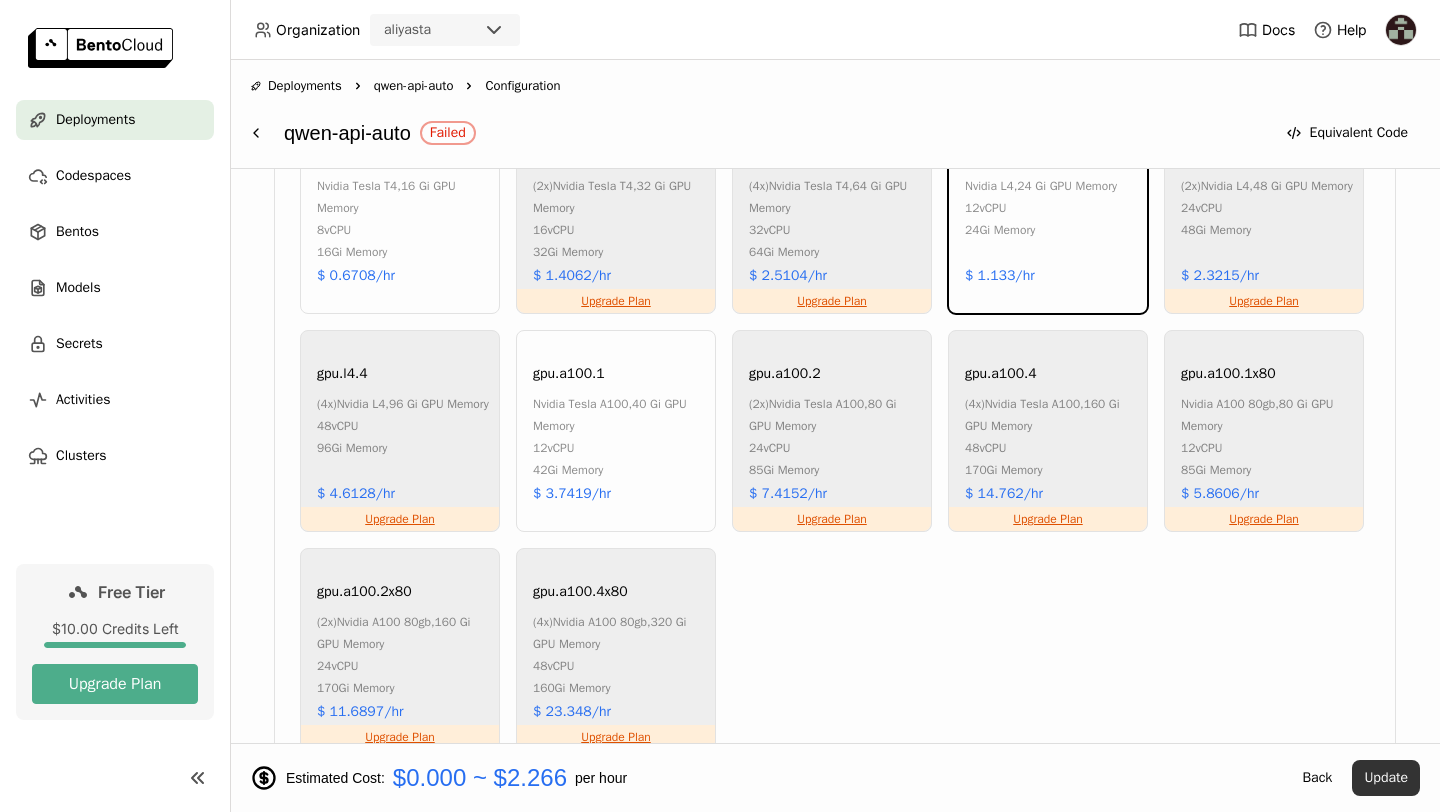 click on "Update" at bounding box center (1386, 778) 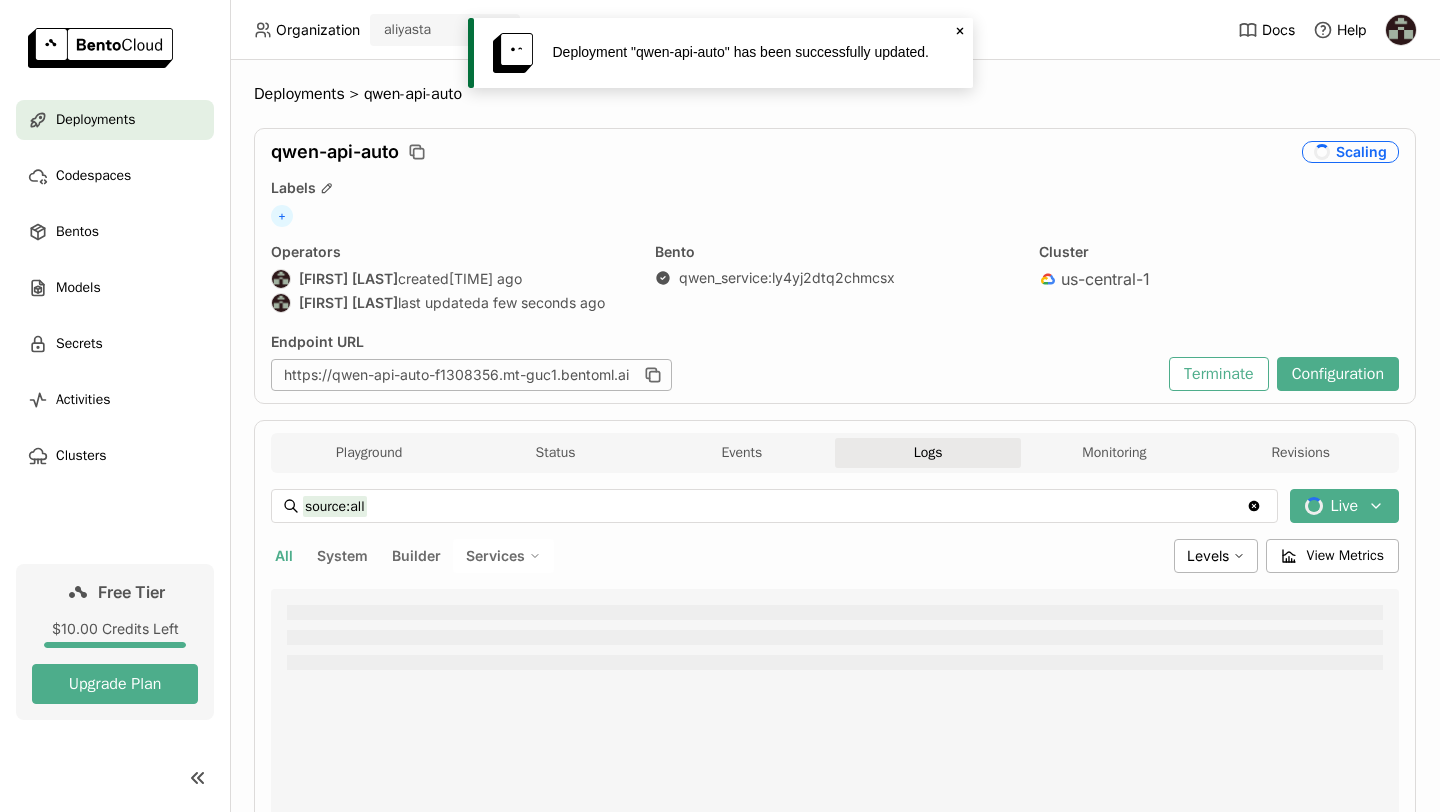 scroll, scrollTop: 0, scrollLeft: 0, axis: both 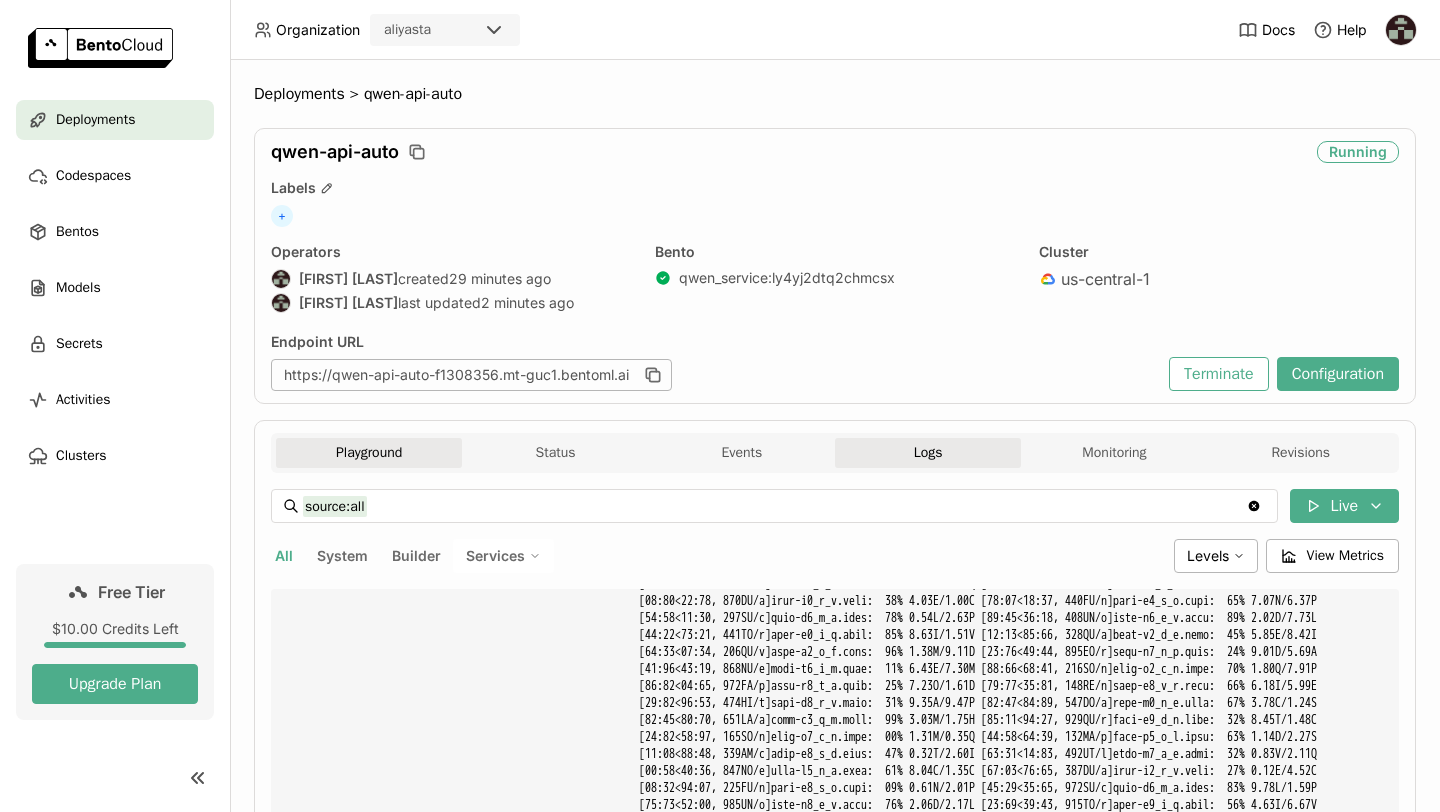 click on "Playground" at bounding box center [369, 453] 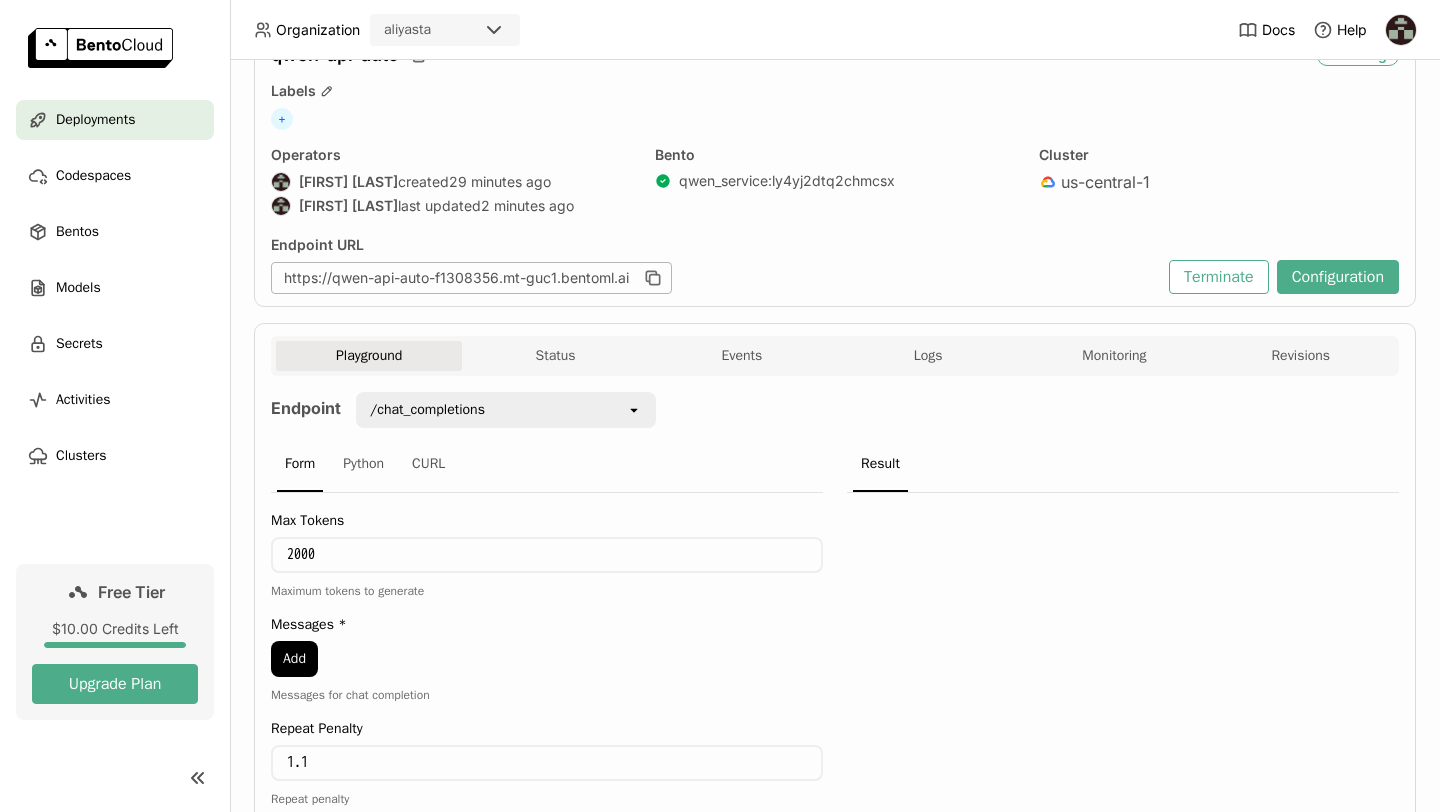 scroll, scrollTop: 99, scrollLeft: 0, axis: vertical 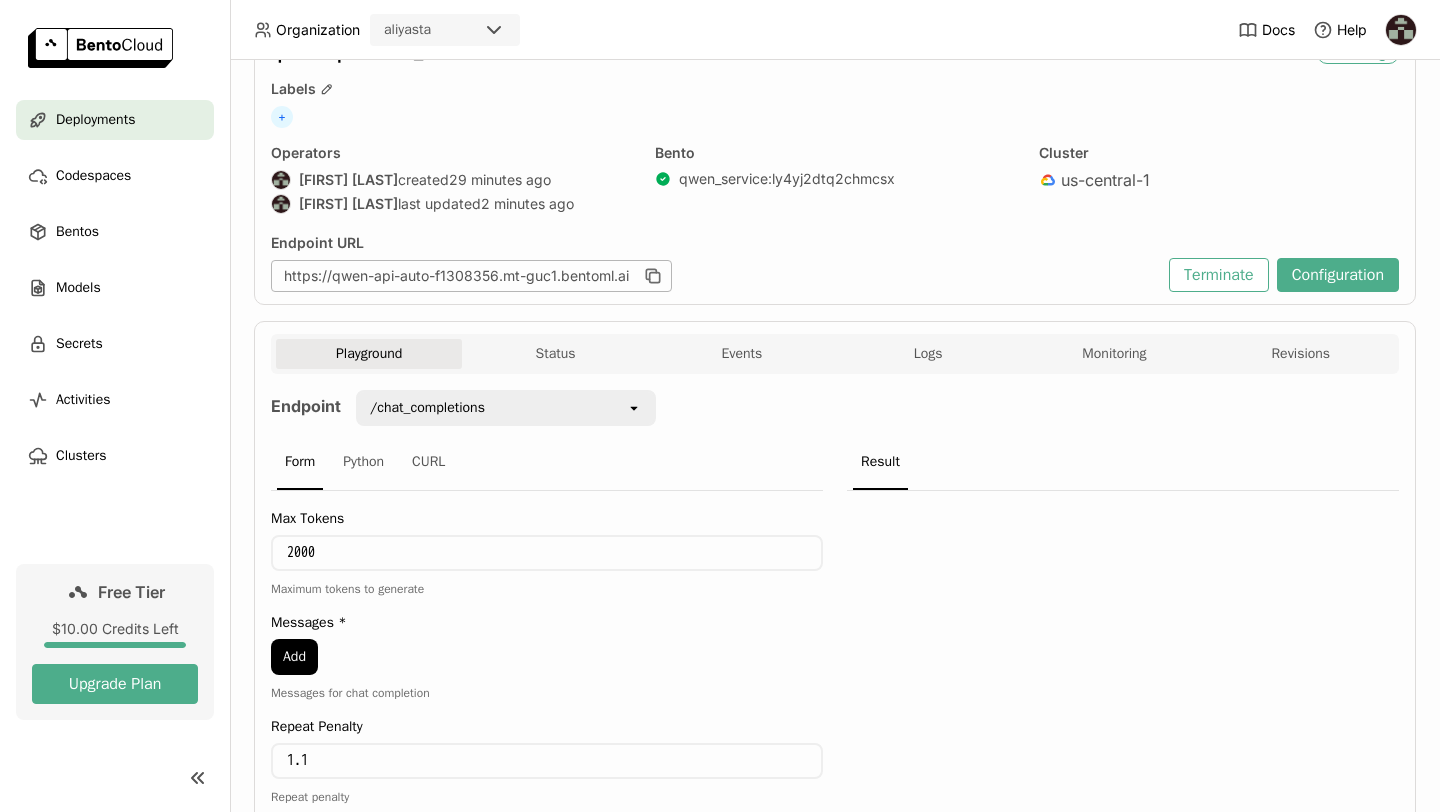 click on "https://qwen-api-auto-f1308356.mt-guc1.bentoml.ai" at bounding box center [471, 276] 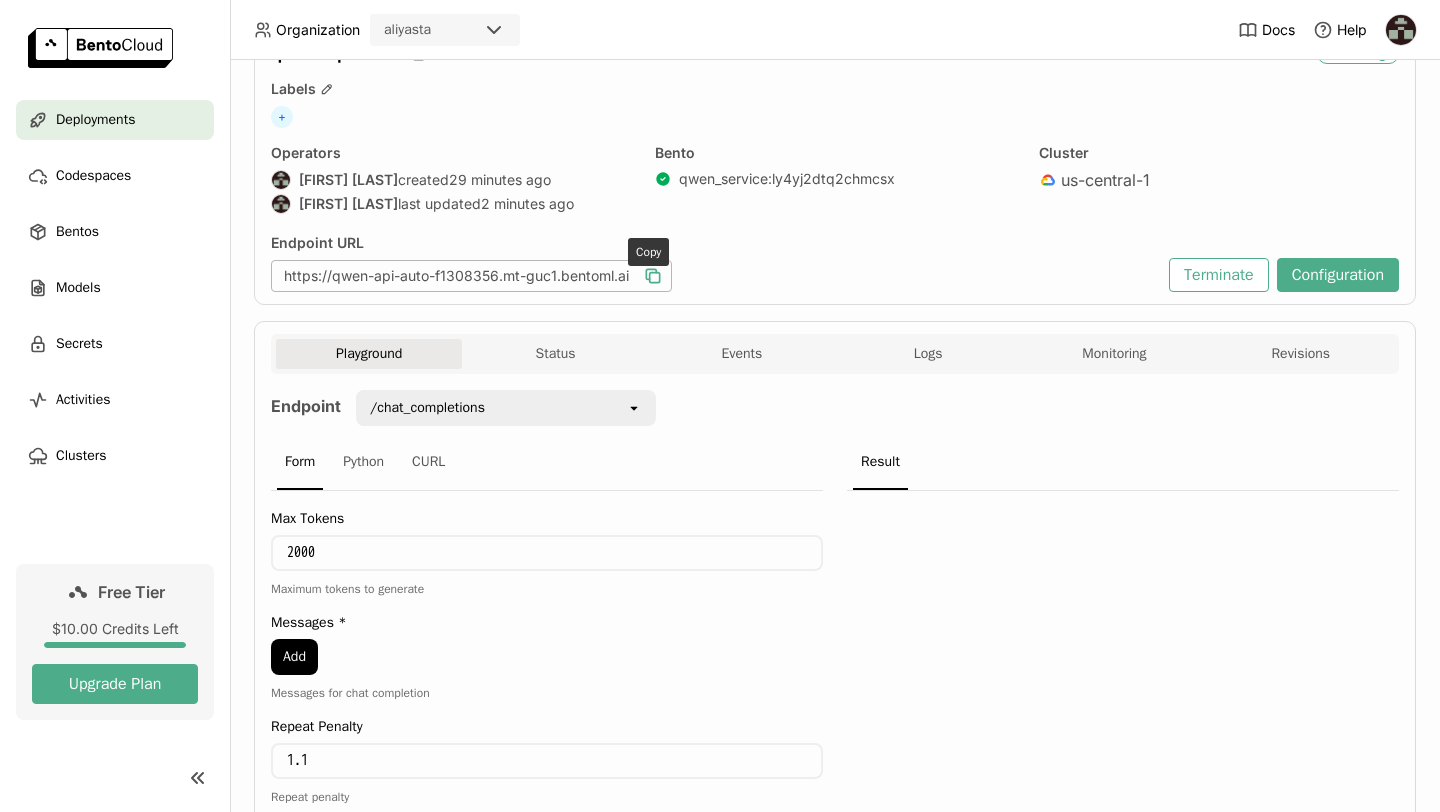 click 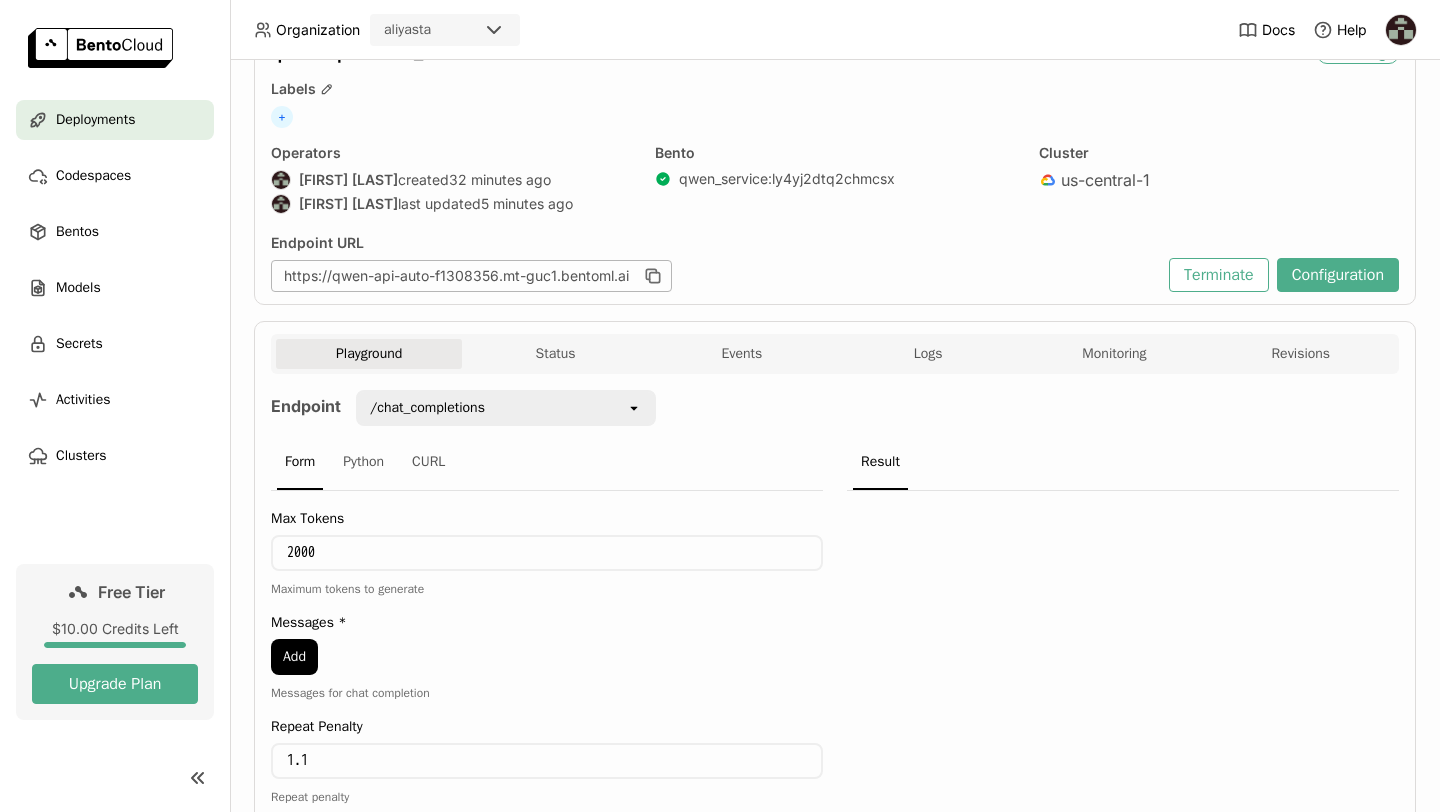 click on "Endpoint /chat_completions open Form Python CURL Max Tokens 2000 Maximum tokens to generate Messages * Add Messages for chat completion Repeat Penalty 1.1 Repeat penalty Stream Enable streaming Temperature 0.6 Sampling temperature Top K 40 Top-k sampling Top P 0.95 Top-p sampling Submit Result" at bounding box center [835, 832] 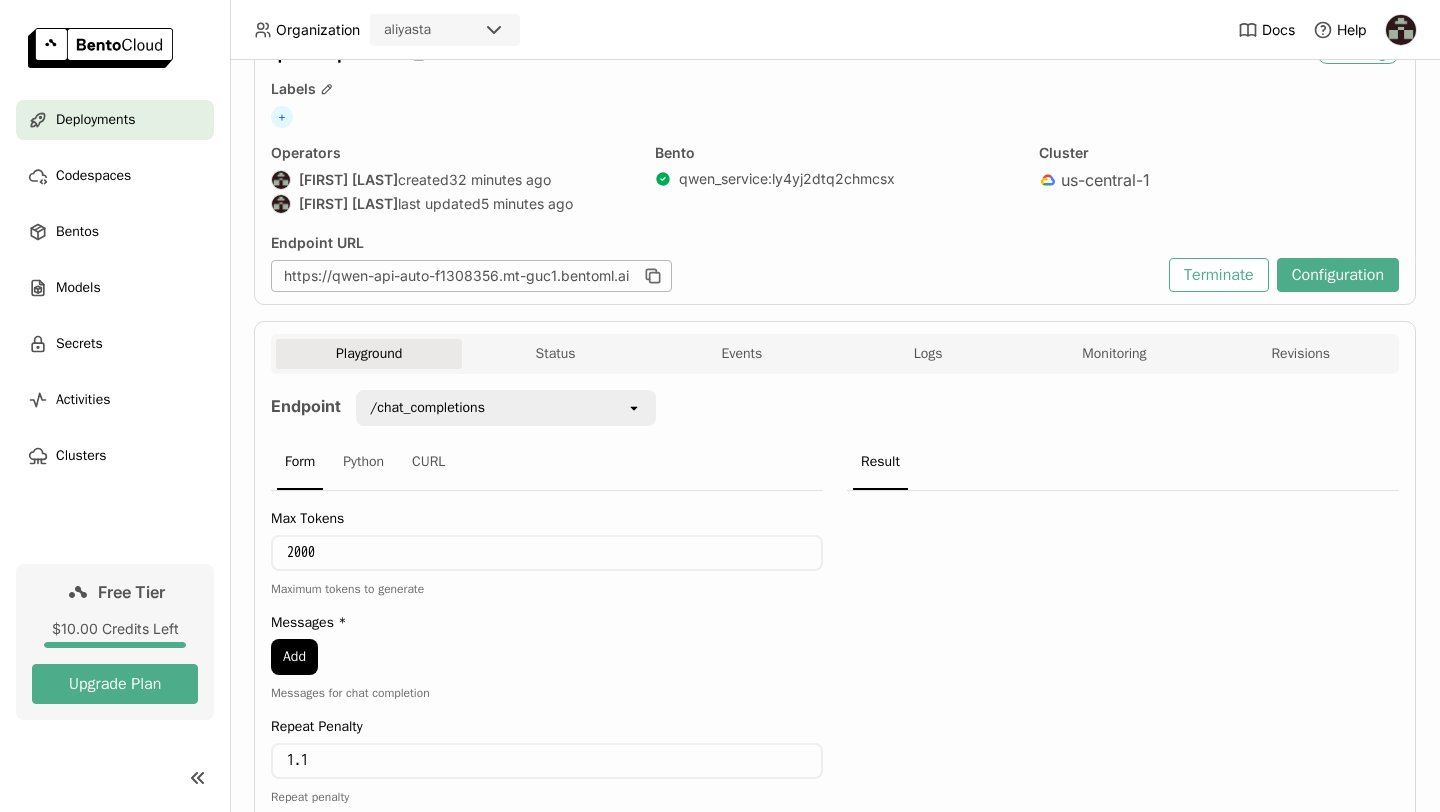 drag, startPoint x: 710, startPoint y: 394, endPoint x: 630, endPoint y: 389, distance: 80.1561 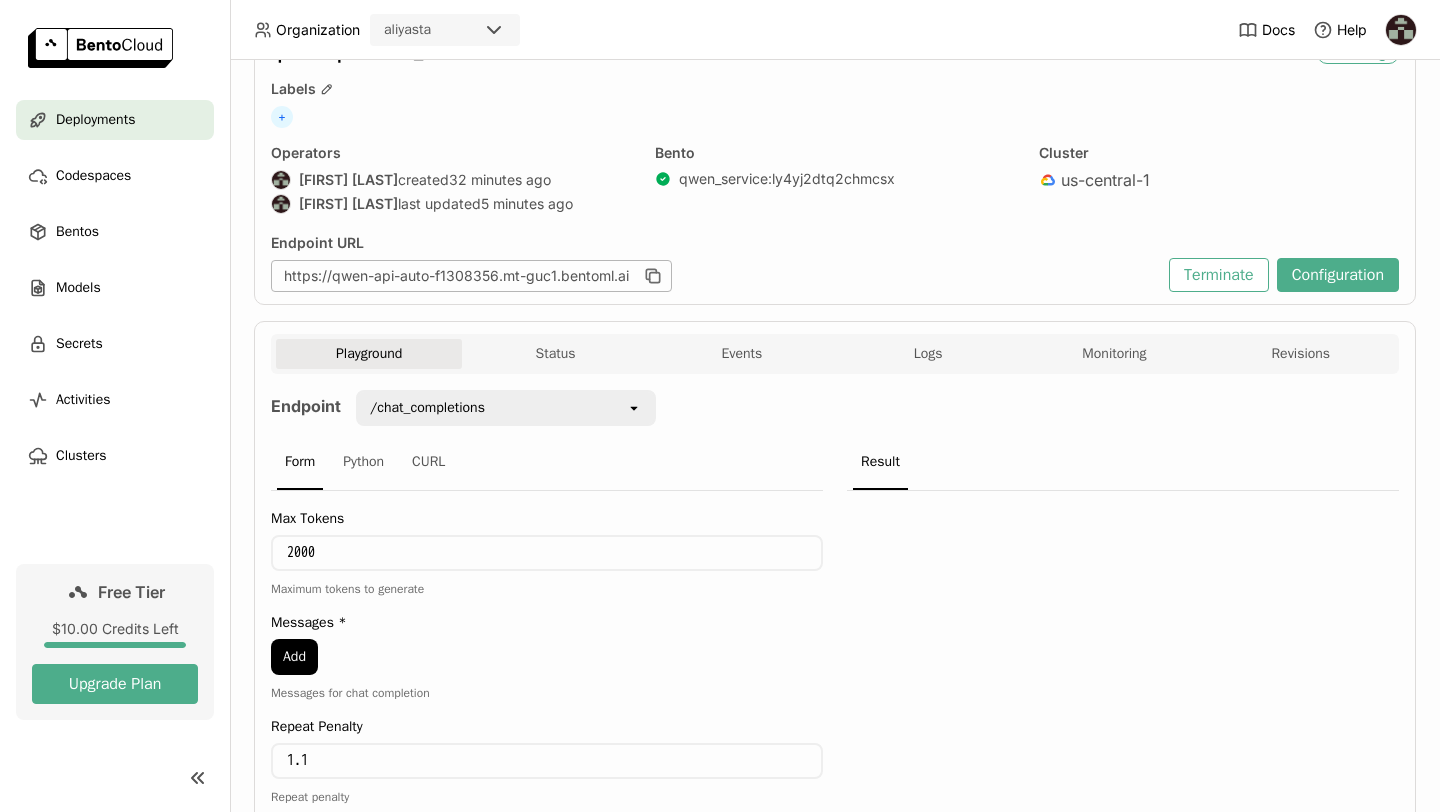 click on "Endpoint /chat_completions open Form Python CURL Max Tokens 2000 Maximum tokens to generate Messages * Add Messages for chat completion Repeat Penalty 1.1 Repeat penalty Stream Enable streaming Temperature 0.6 Sampling temperature Top K 40 Top-k sampling Top P 0.95 Top-p sampling Submit Result" at bounding box center (835, 832) 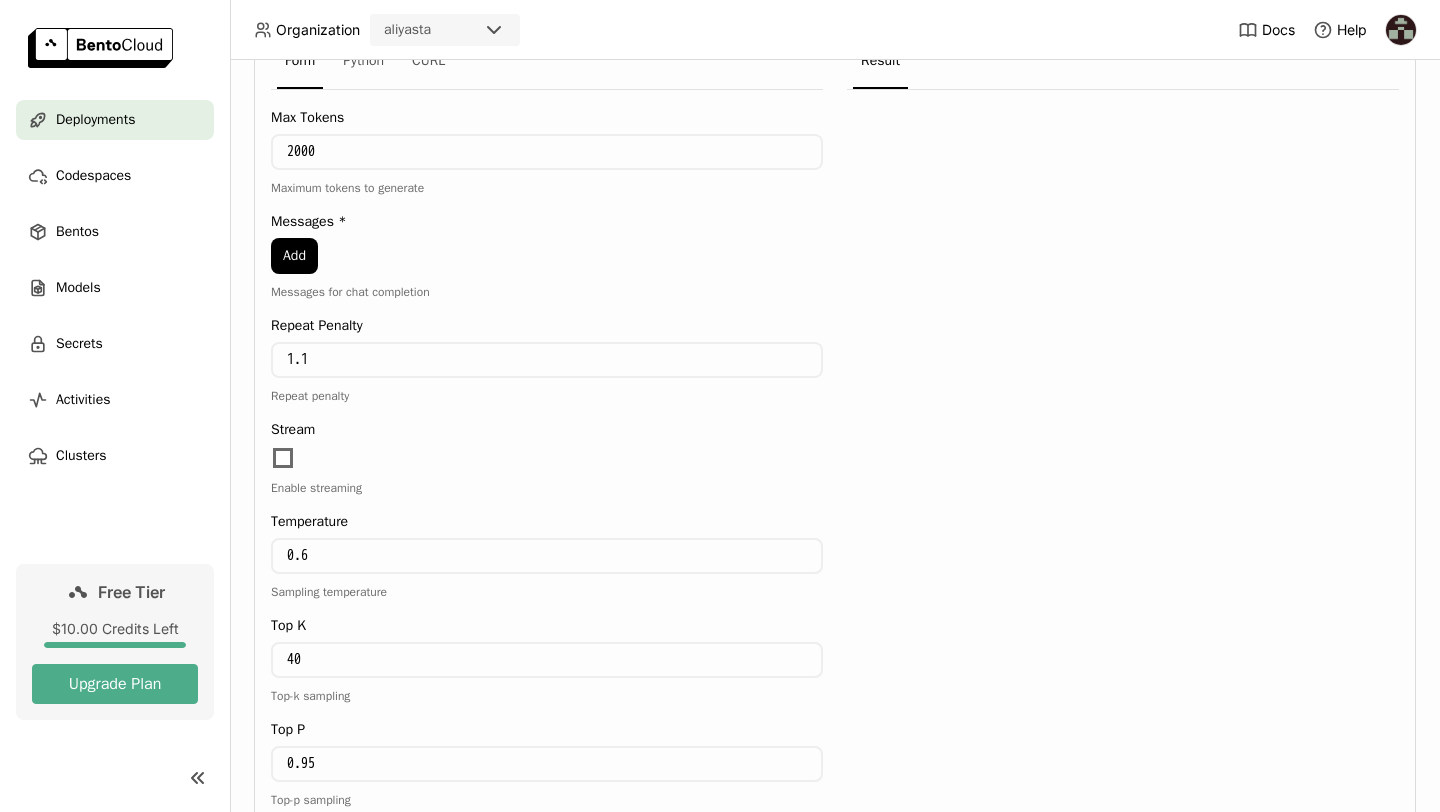 scroll, scrollTop: 499, scrollLeft: 0, axis: vertical 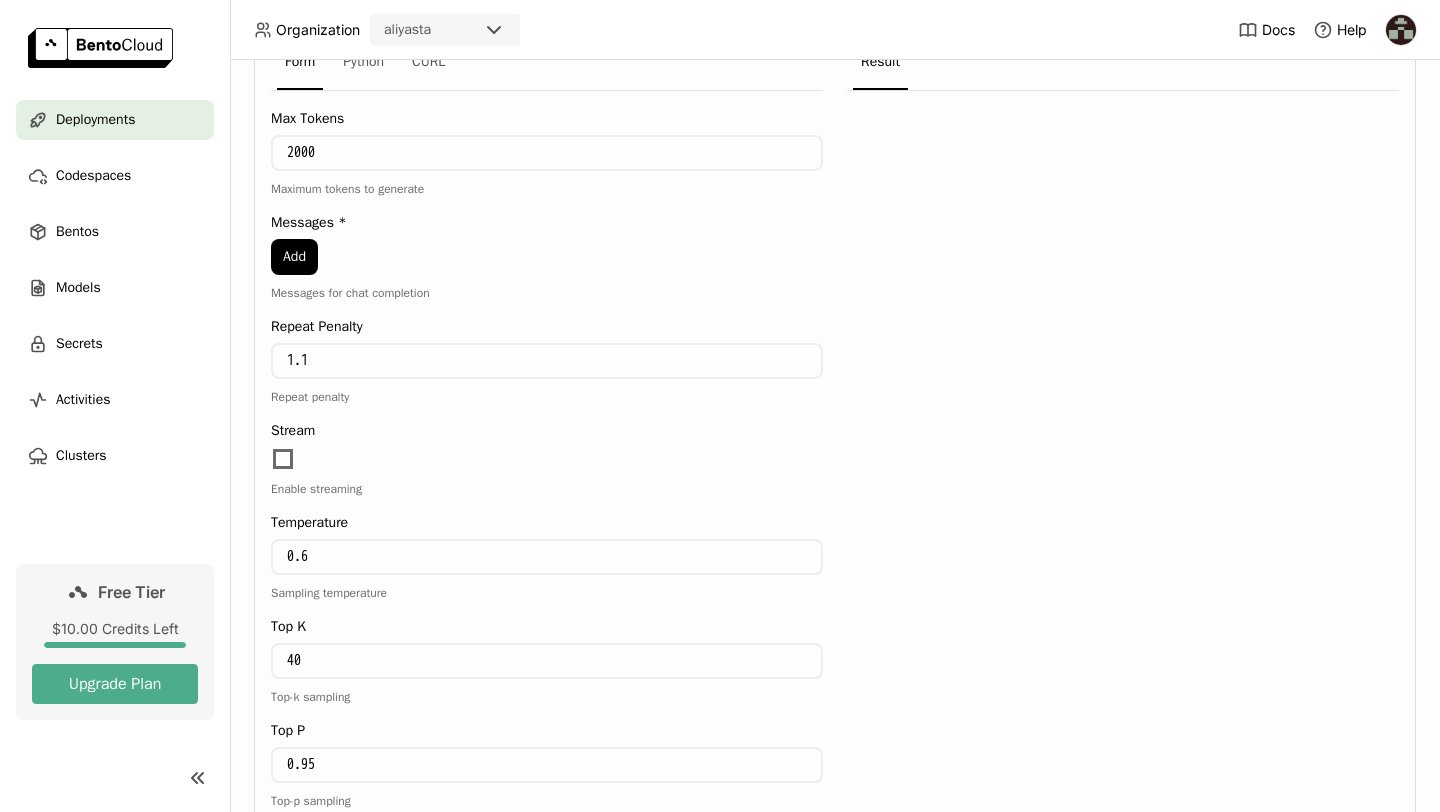 click on "Add Messages for chat completion" at bounding box center (547, 271) 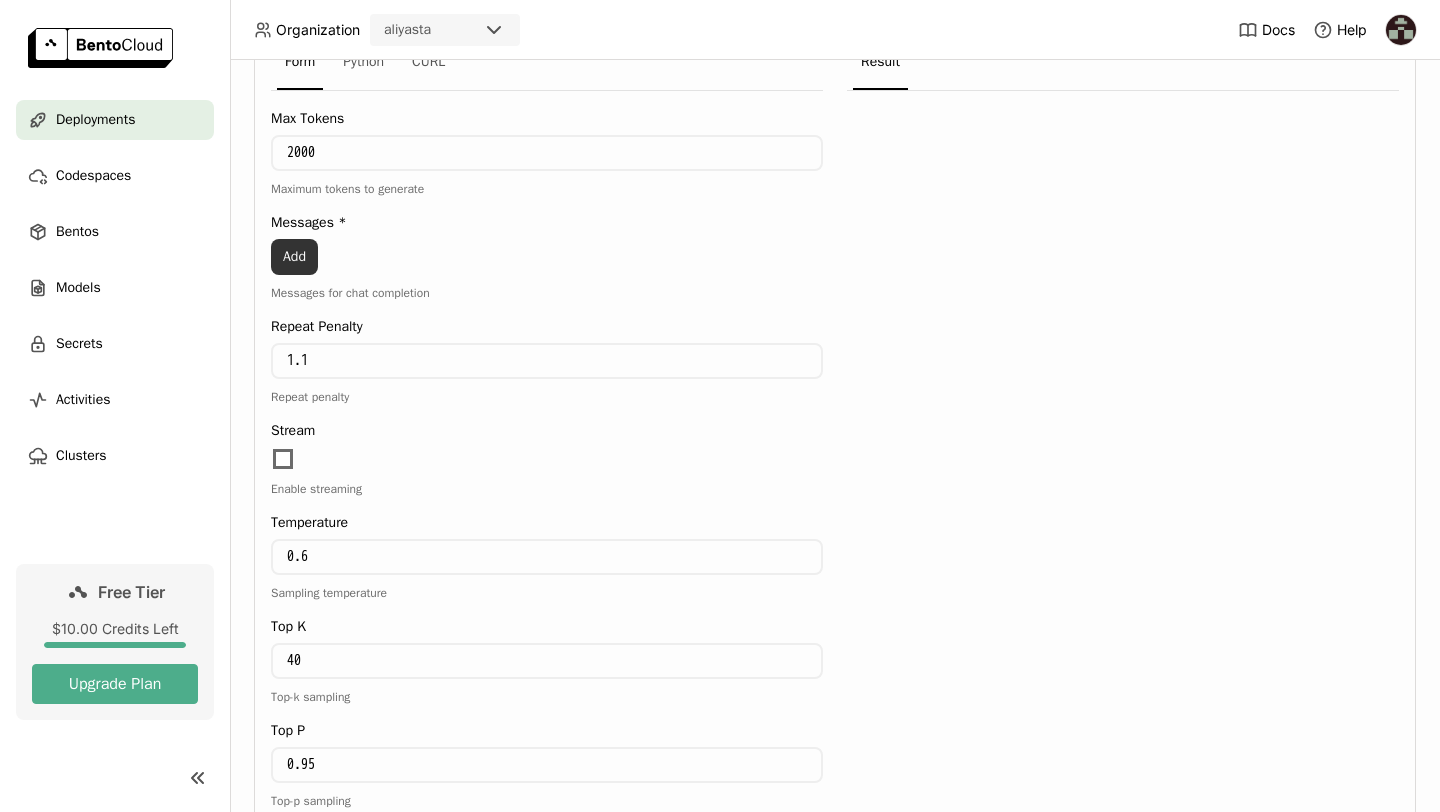 click on "Add" at bounding box center [294, 257] 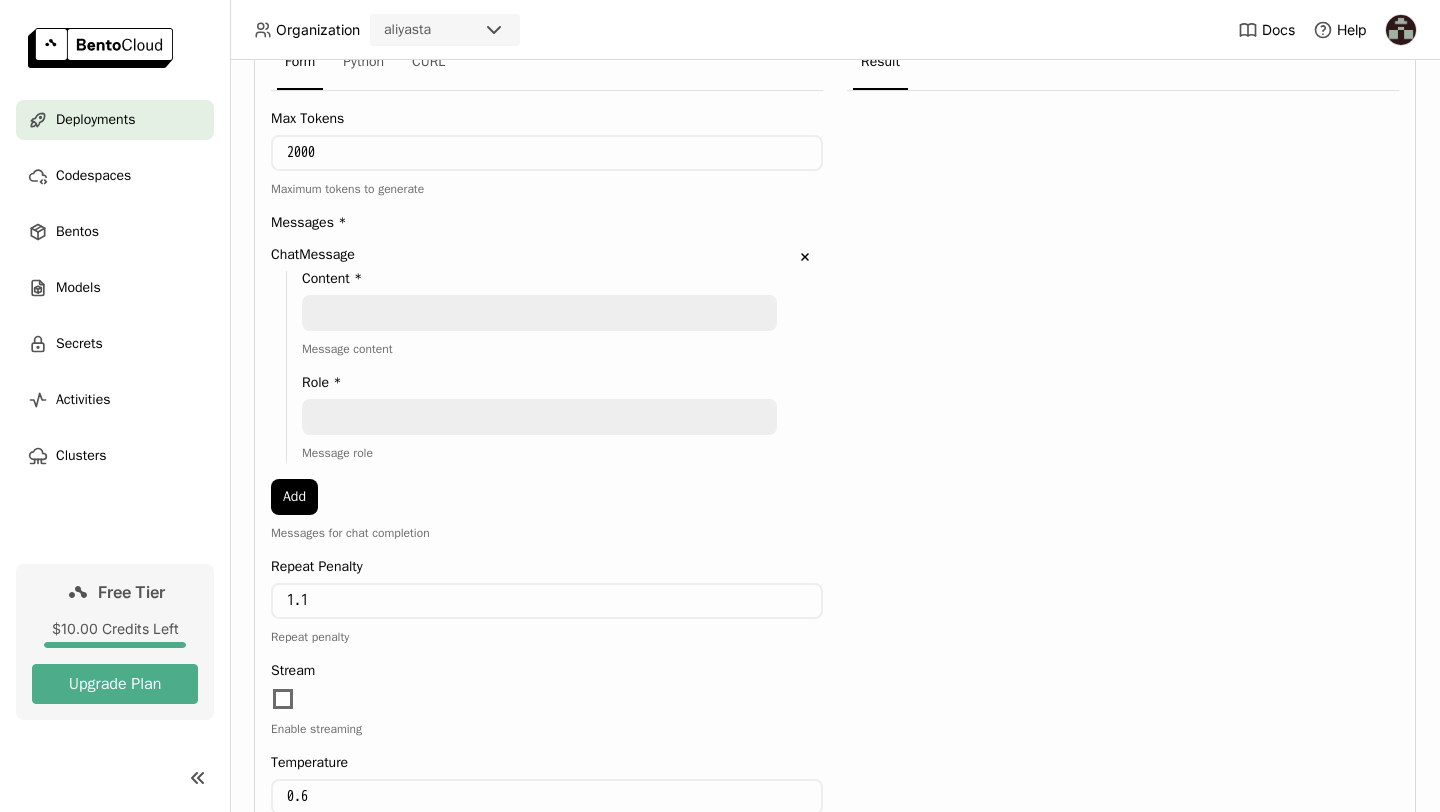 click at bounding box center [539, 313] 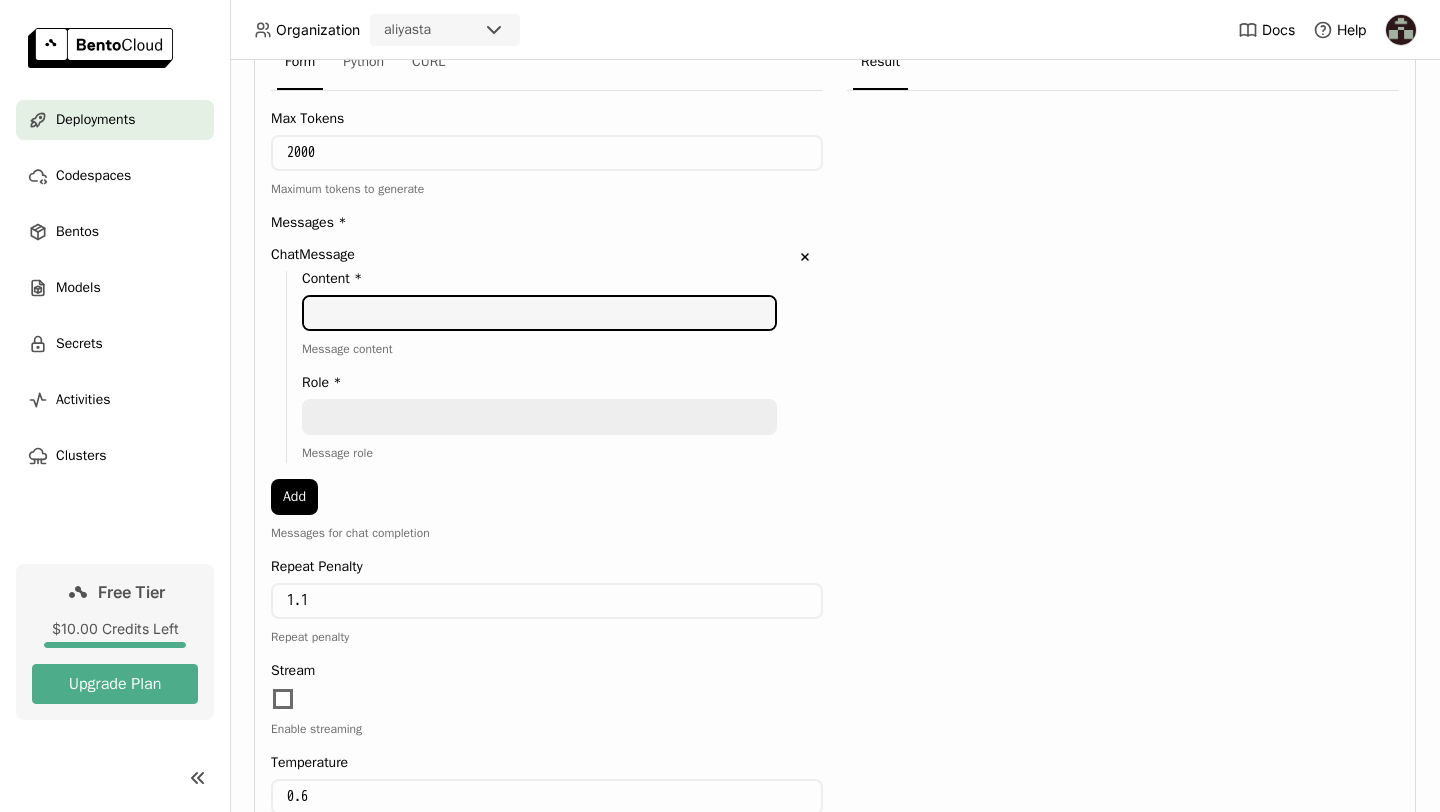 type on "р" 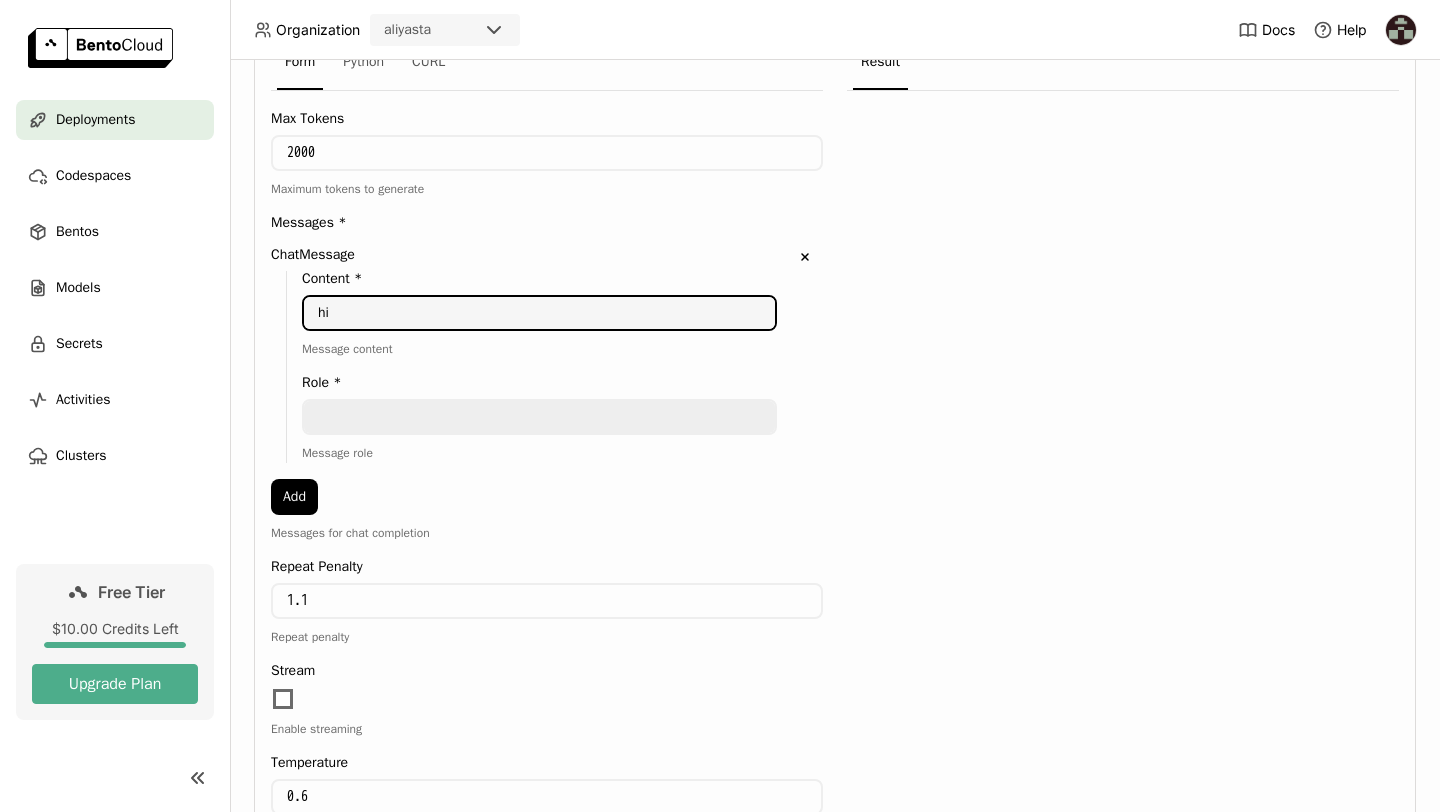 type on "hi" 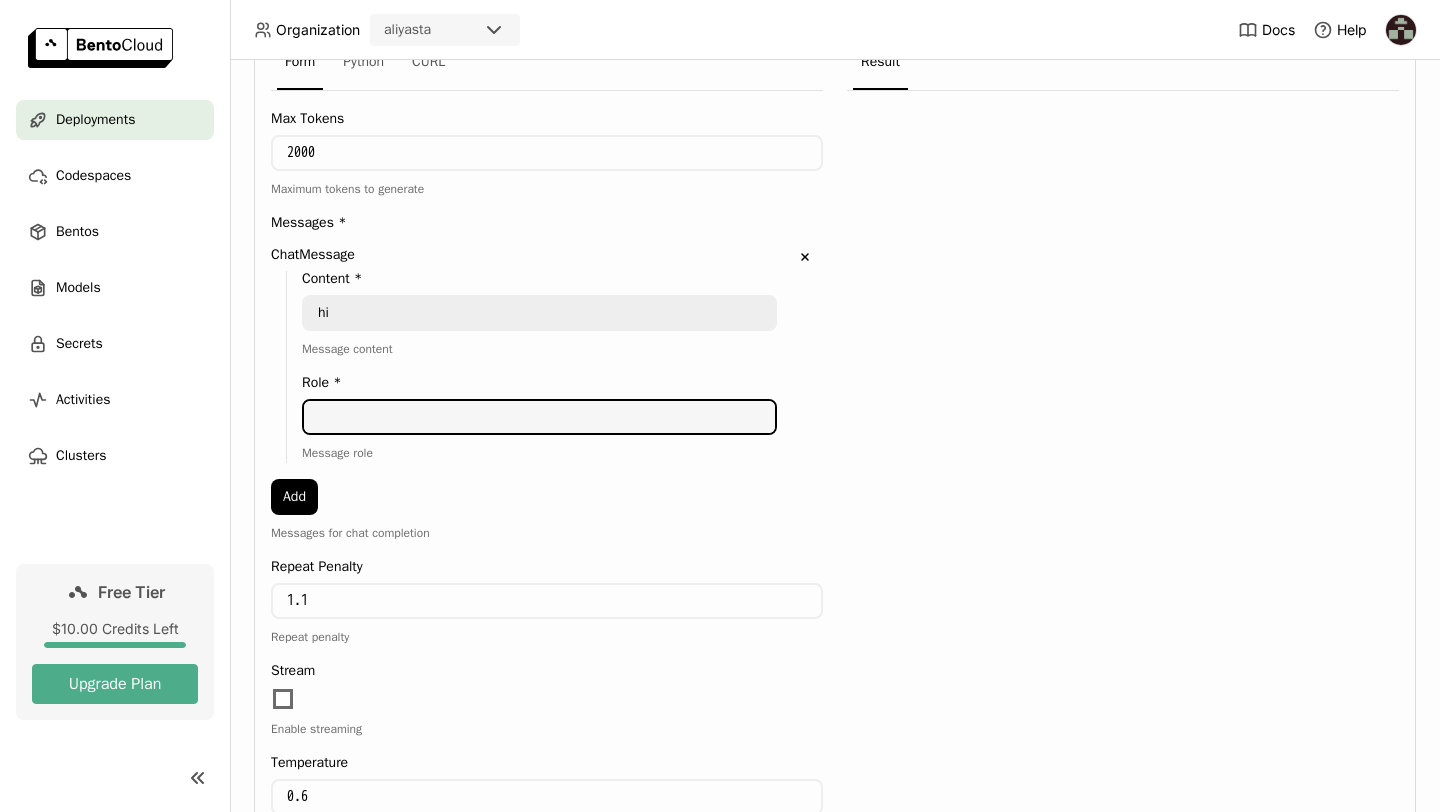 click at bounding box center [539, 417] 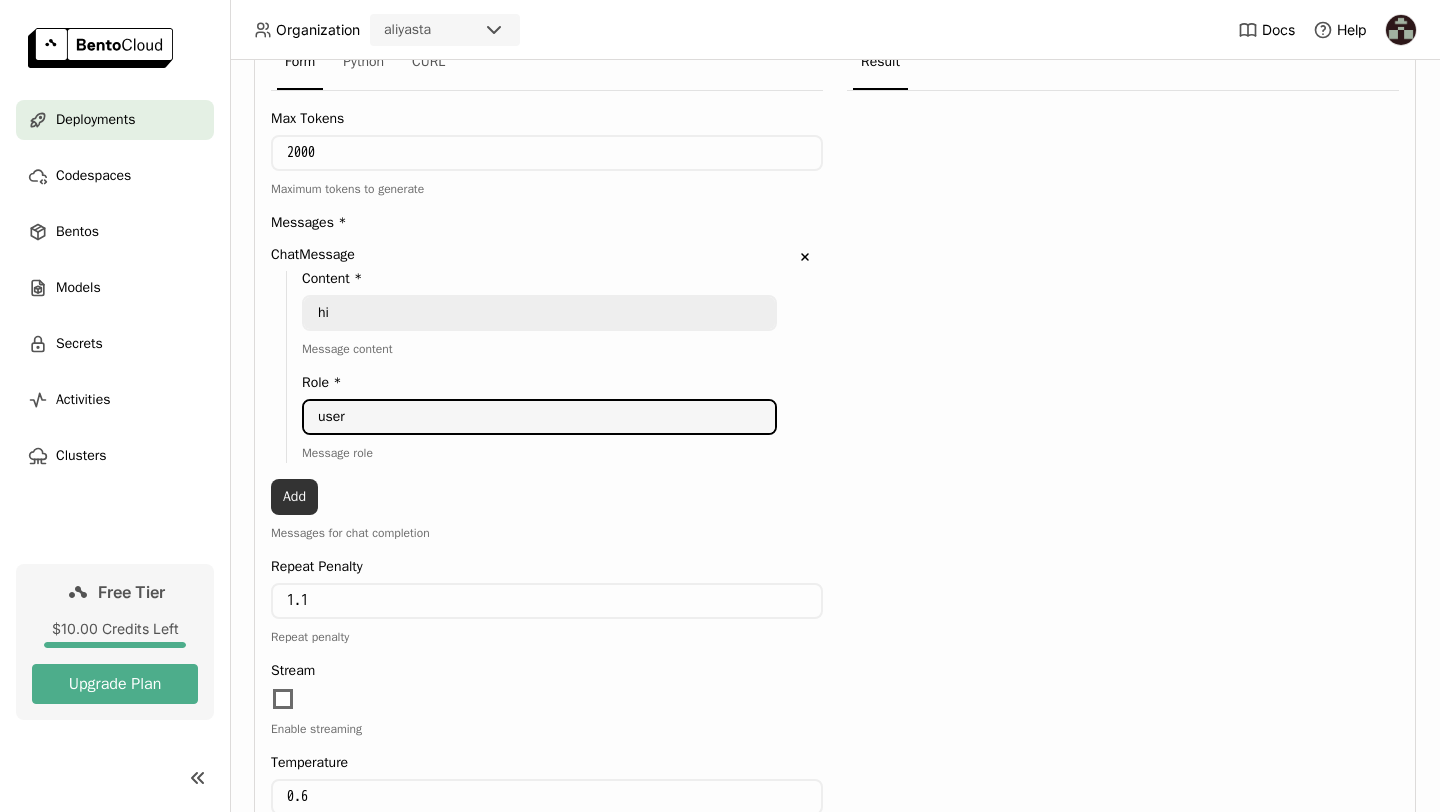 type on "user" 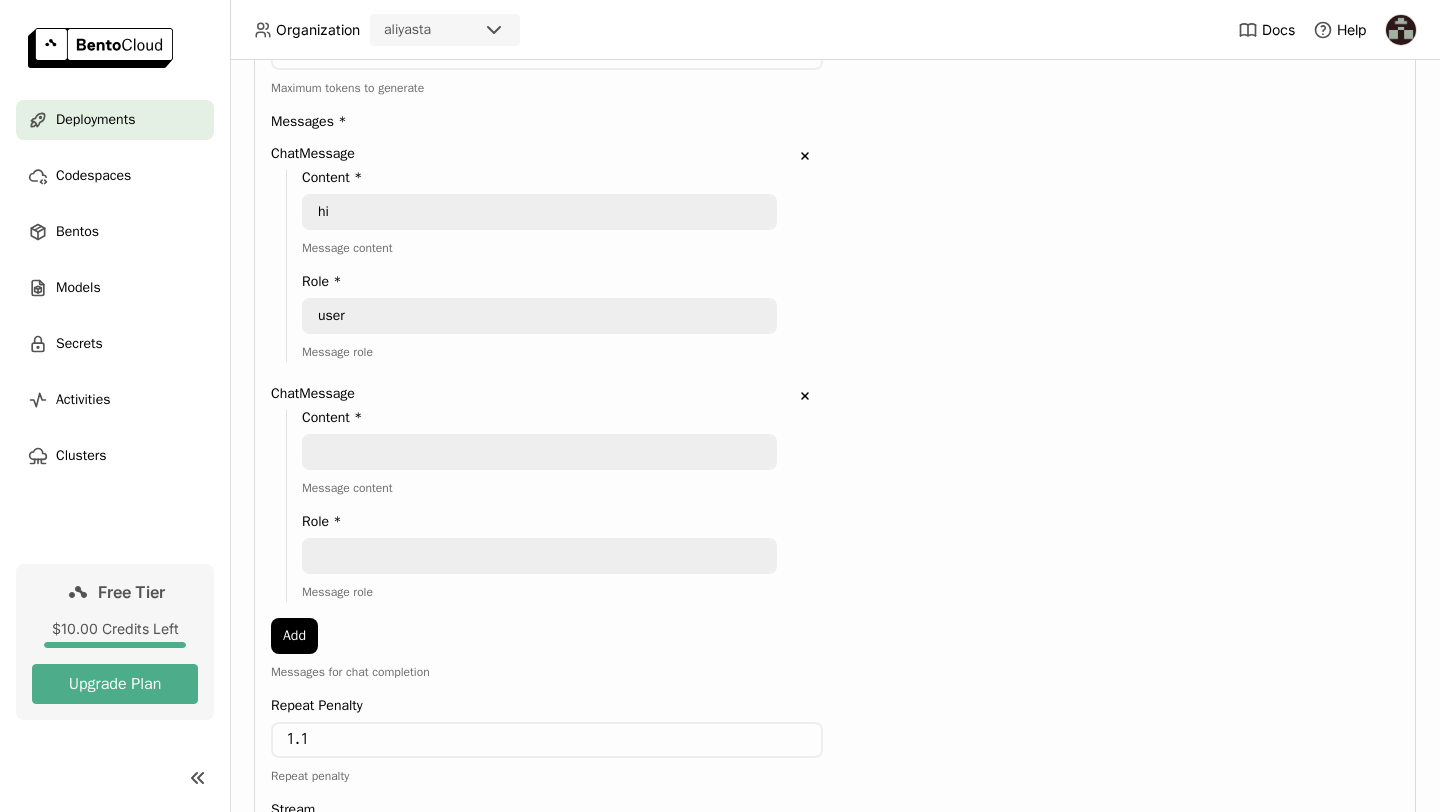 scroll, scrollTop: 601, scrollLeft: 0, axis: vertical 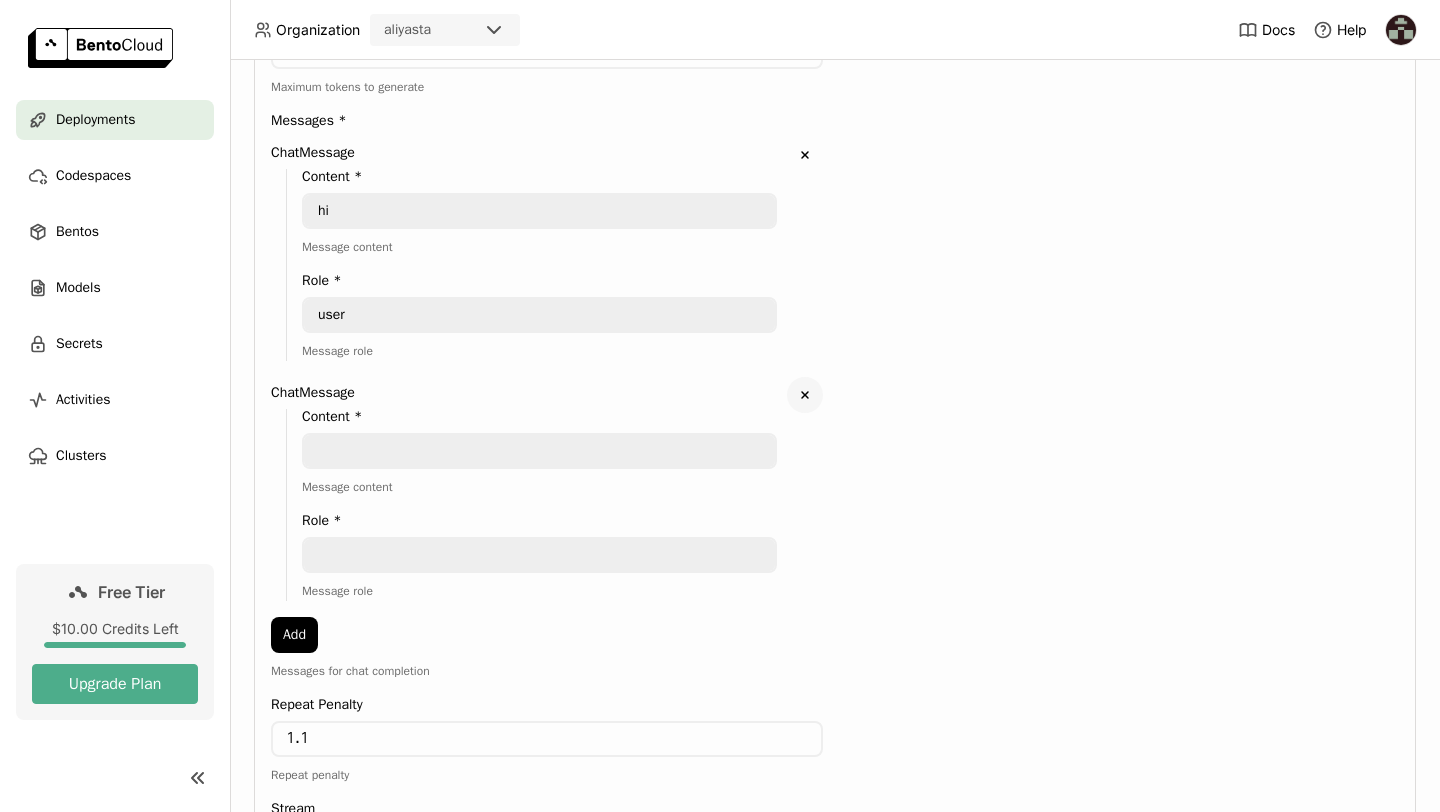 click on "Delete" 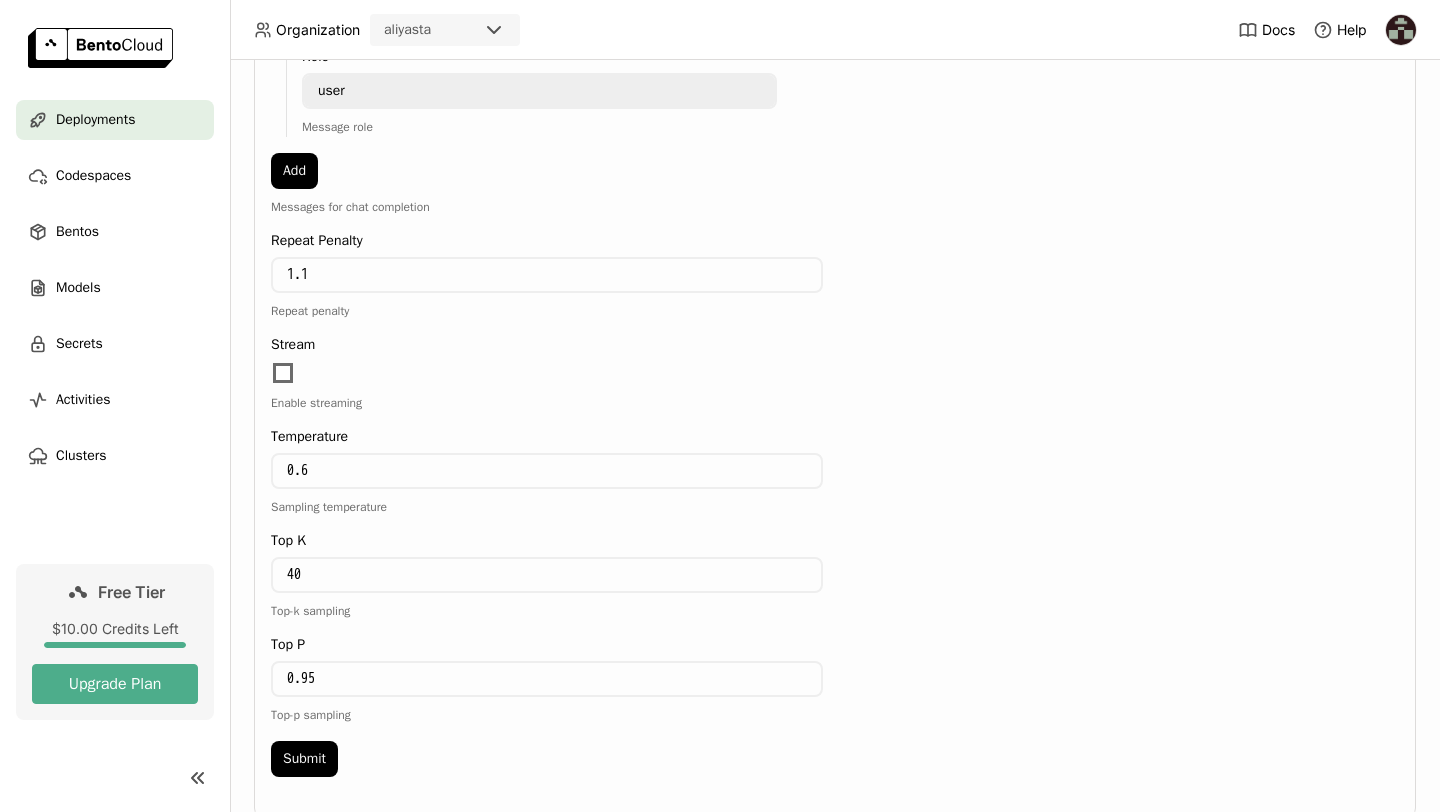 scroll, scrollTop: 885, scrollLeft: 0, axis: vertical 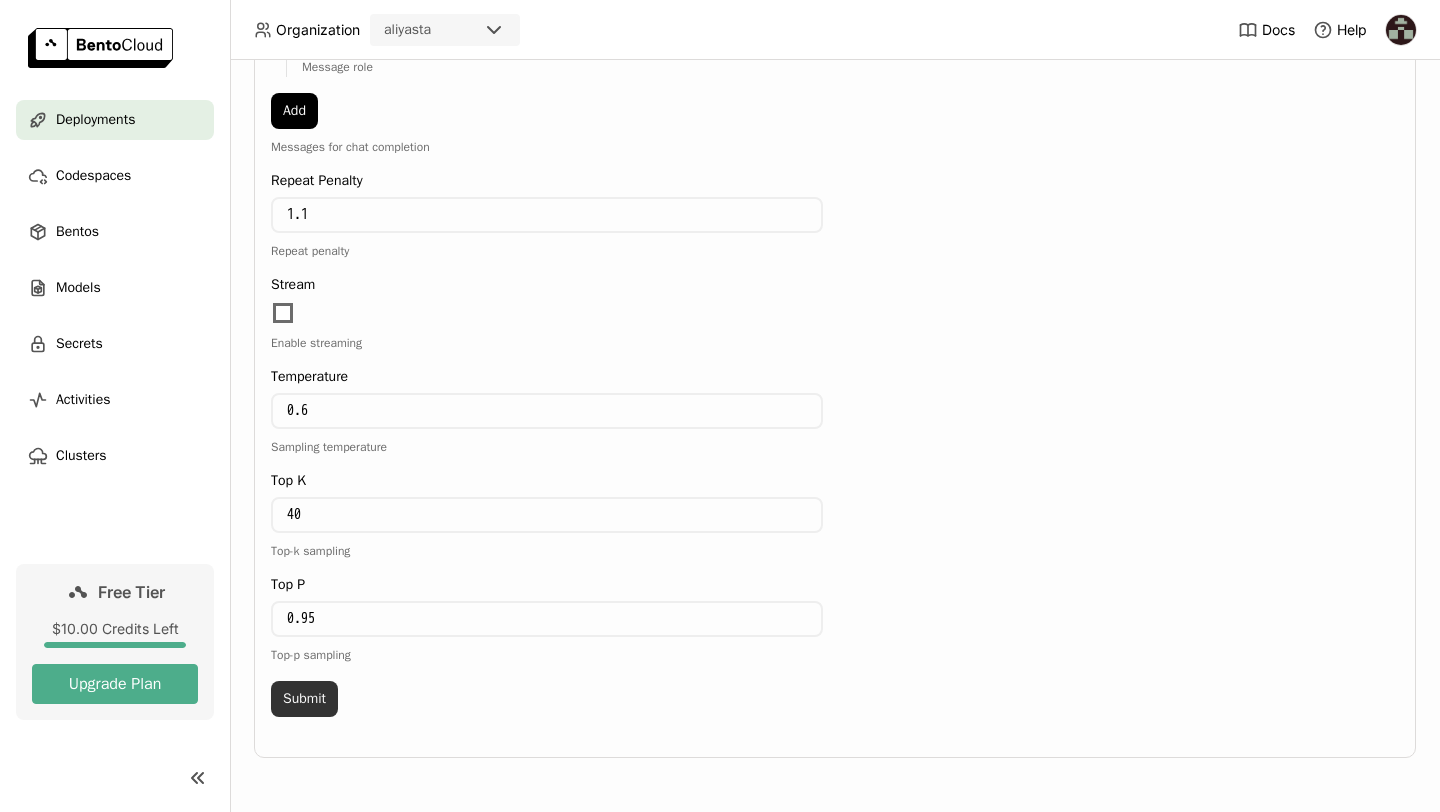click on "Submit" at bounding box center (304, 699) 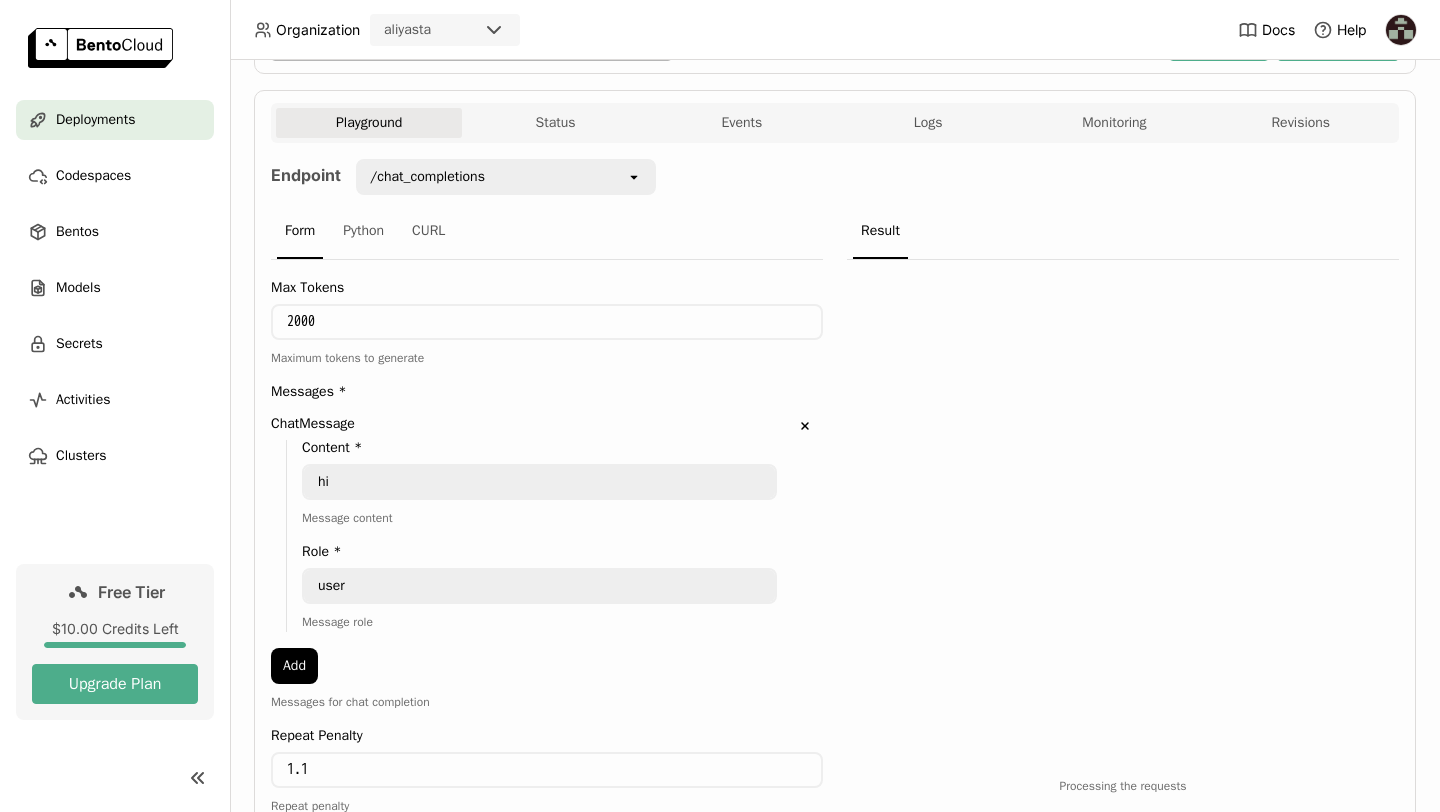 scroll, scrollTop: 228, scrollLeft: 0, axis: vertical 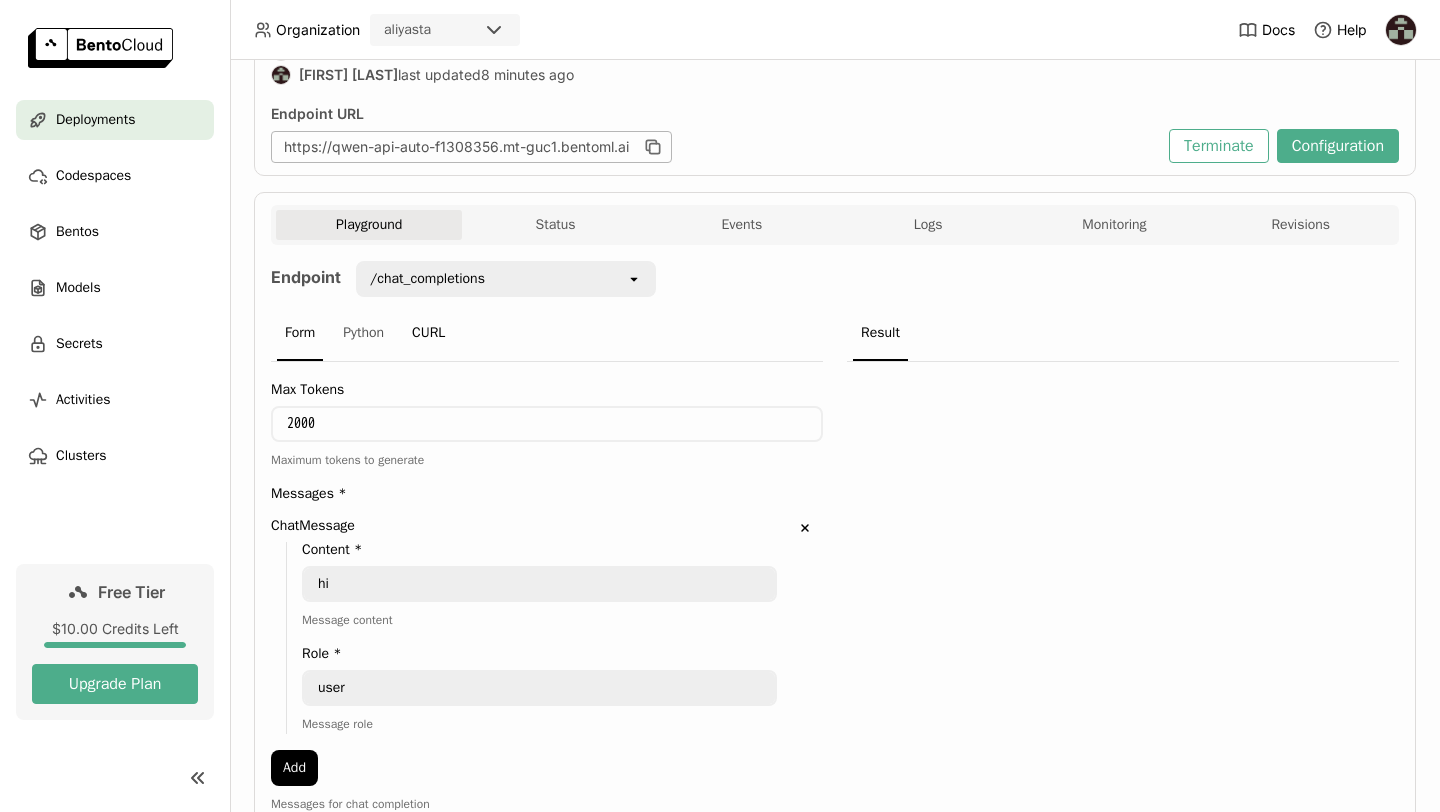 click on "CURL" at bounding box center (428, 334) 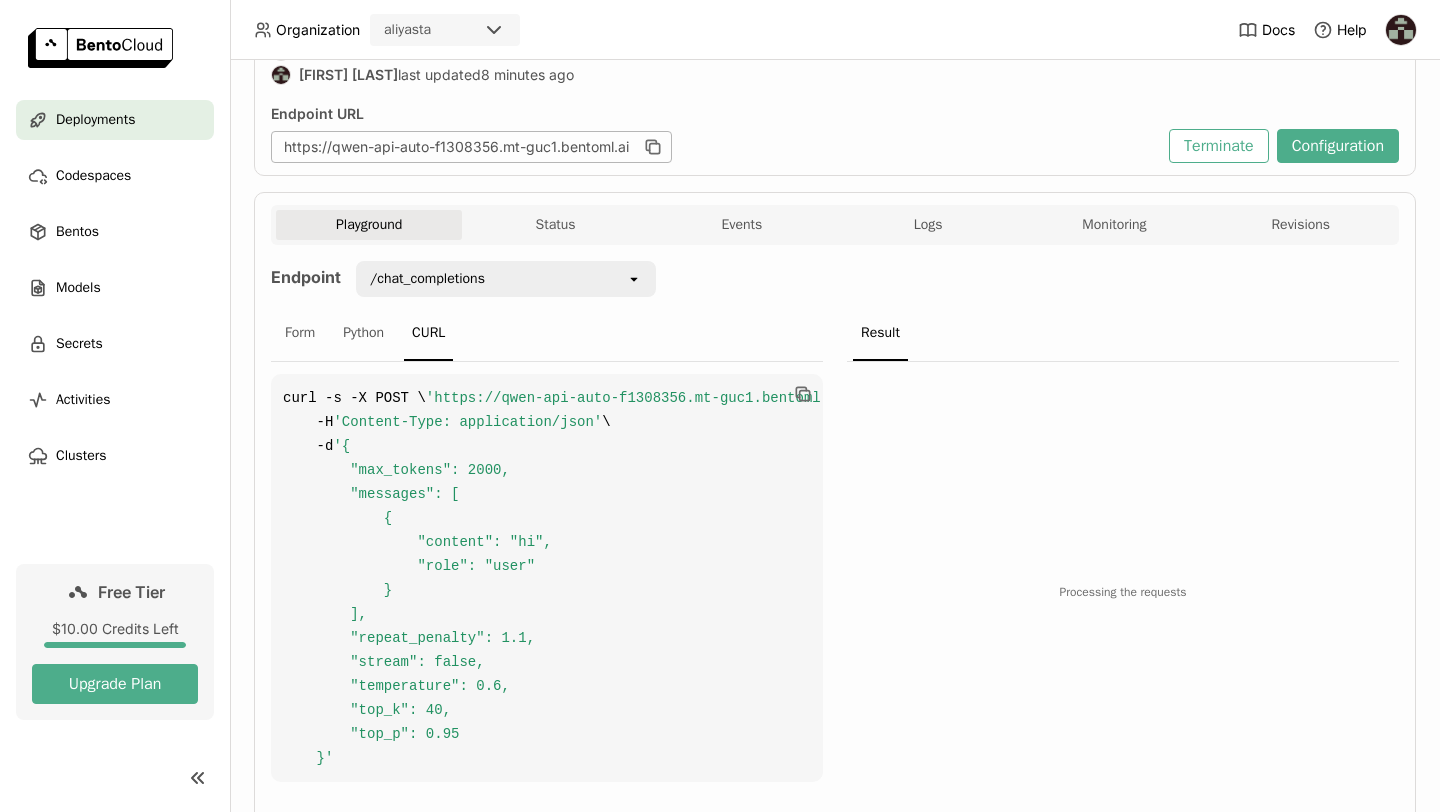 scroll, scrollTop: 317, scrollLeft: 0, axis: vertical 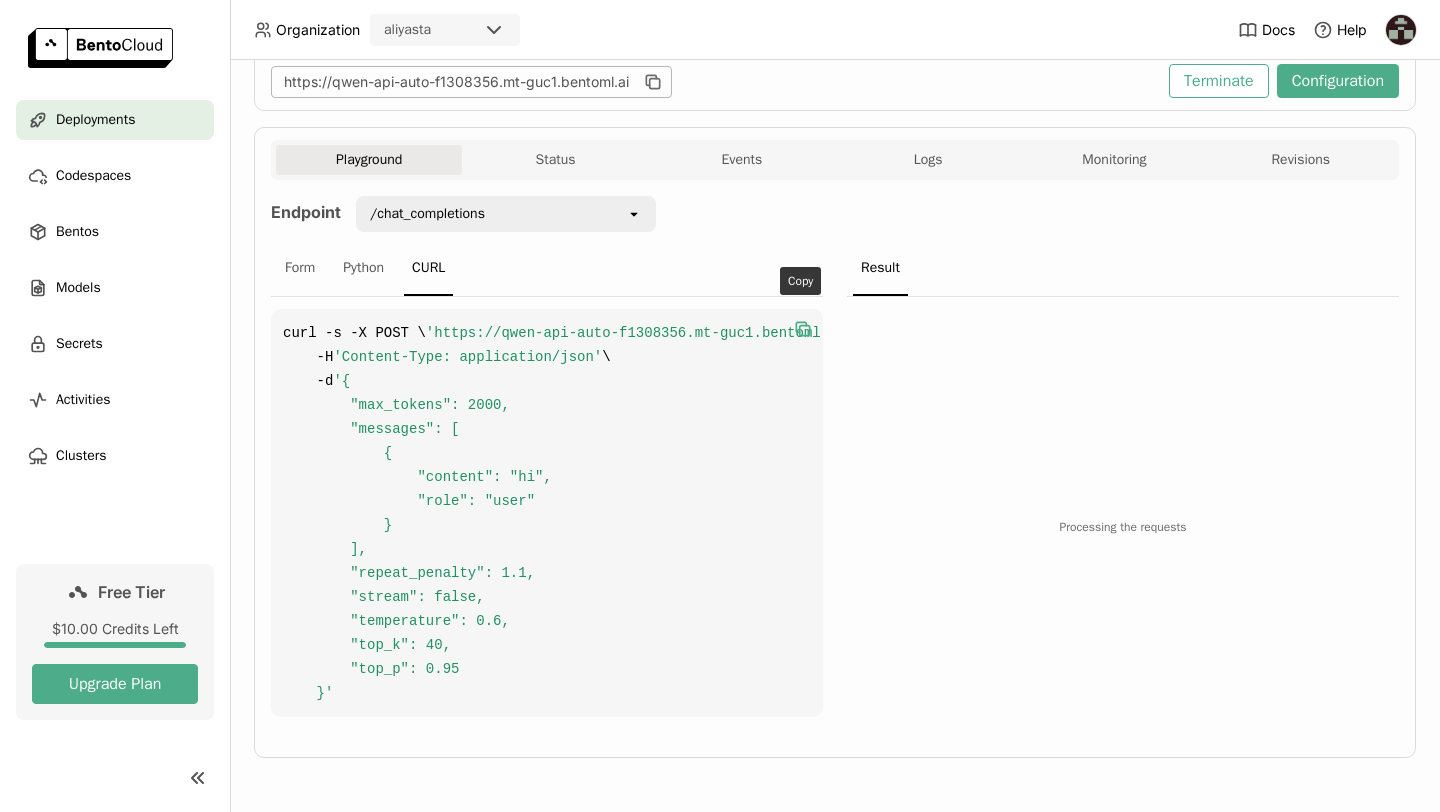 click 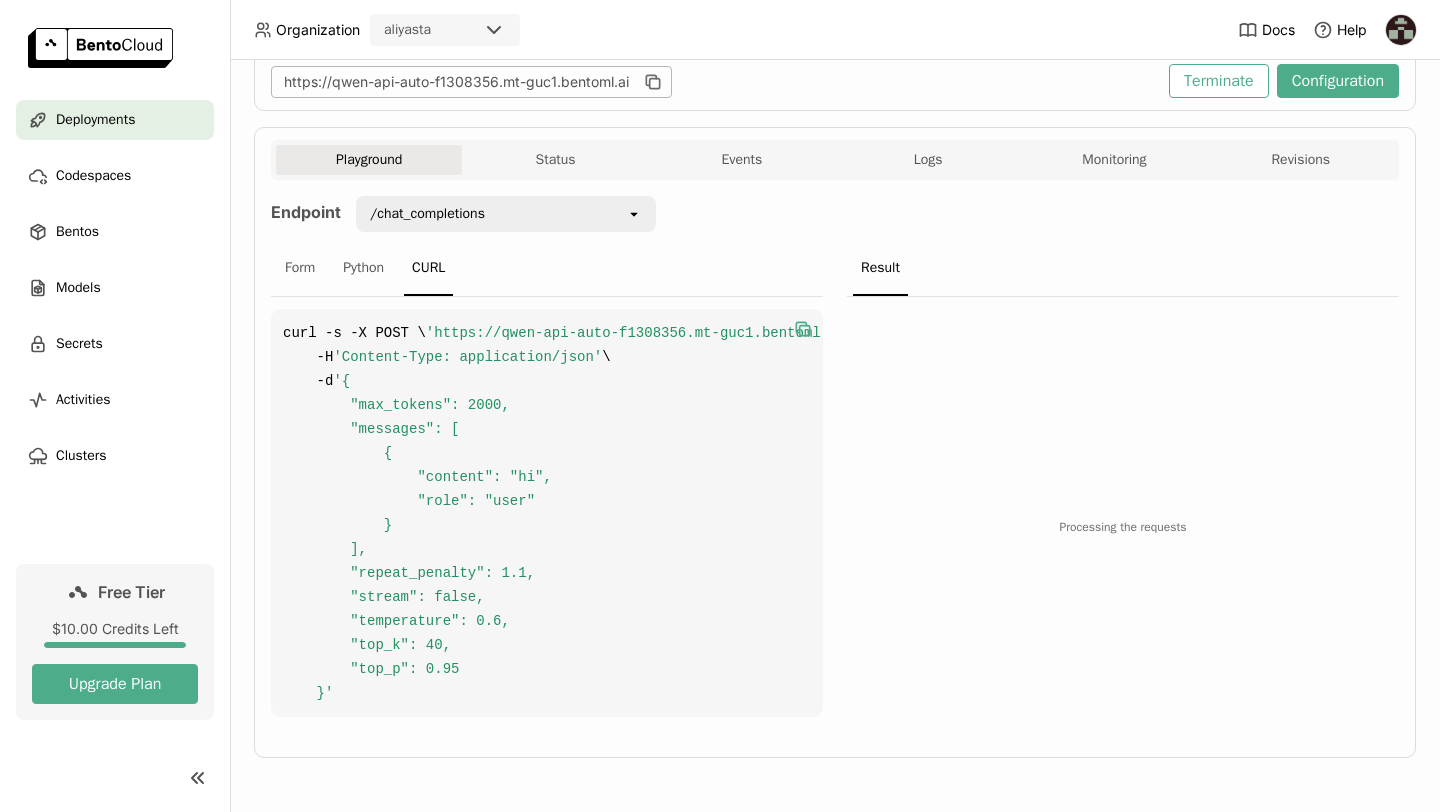 click 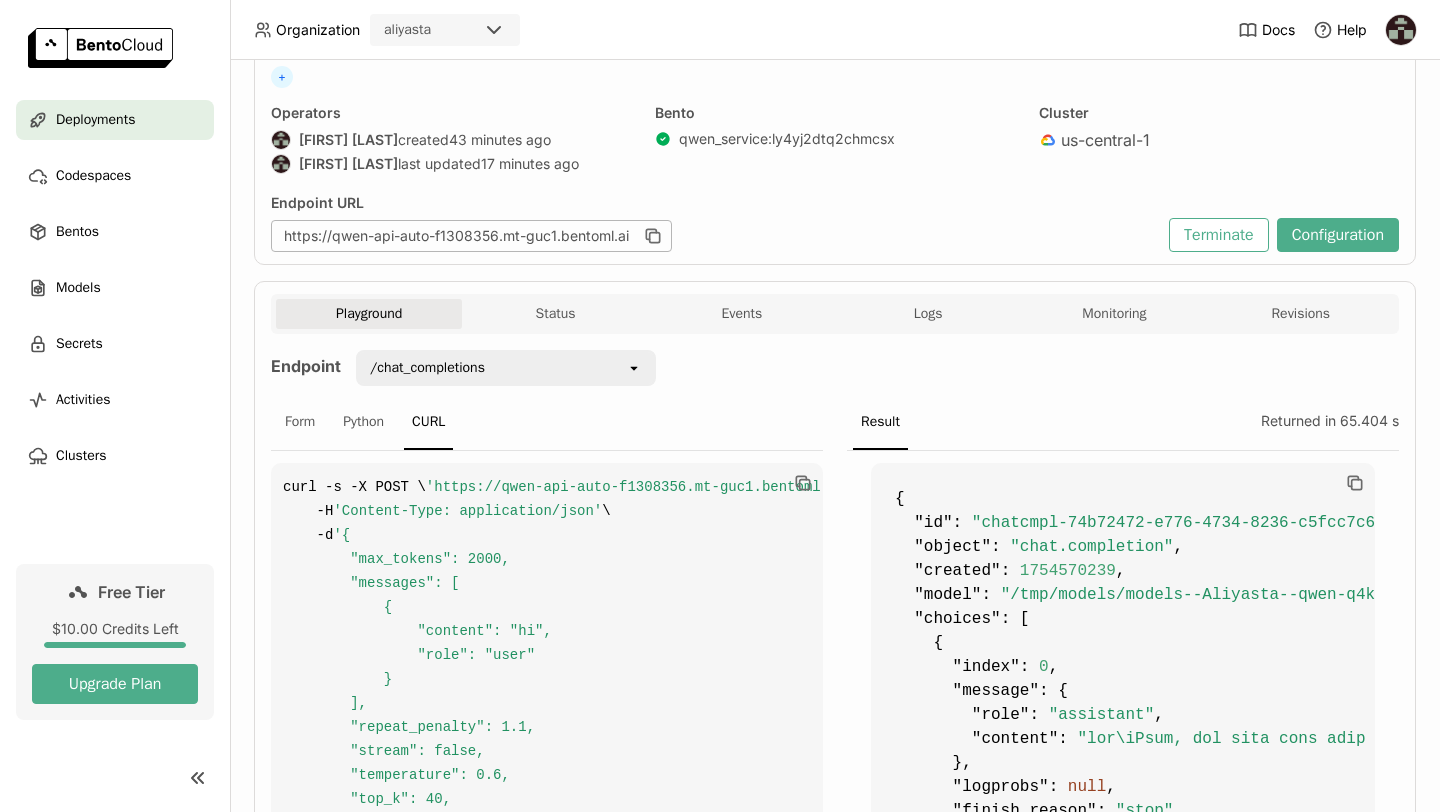 scroll, scrollTop: 0, scrollLeft: 0, axis: both 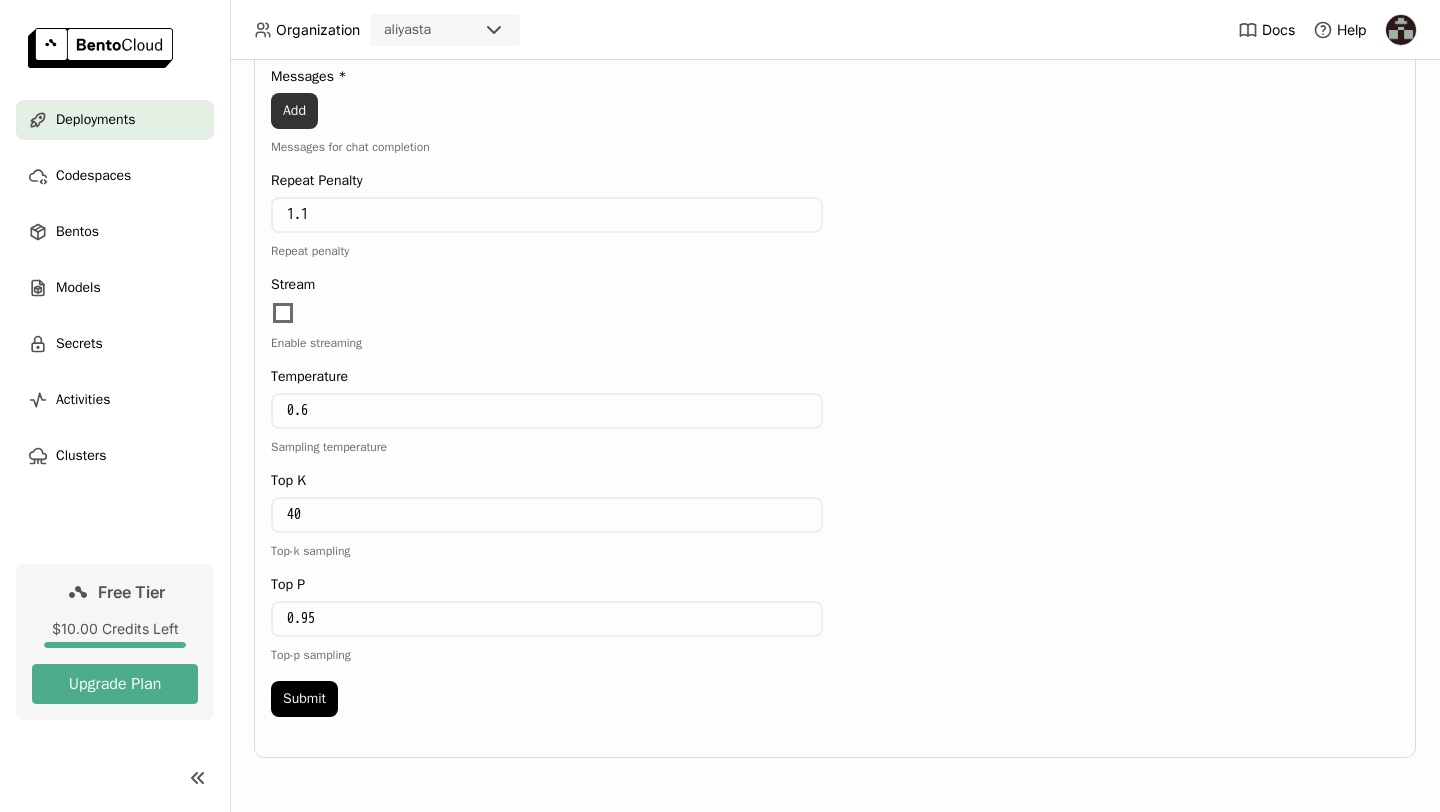 click on "Add" at bounding box center [294, 111] 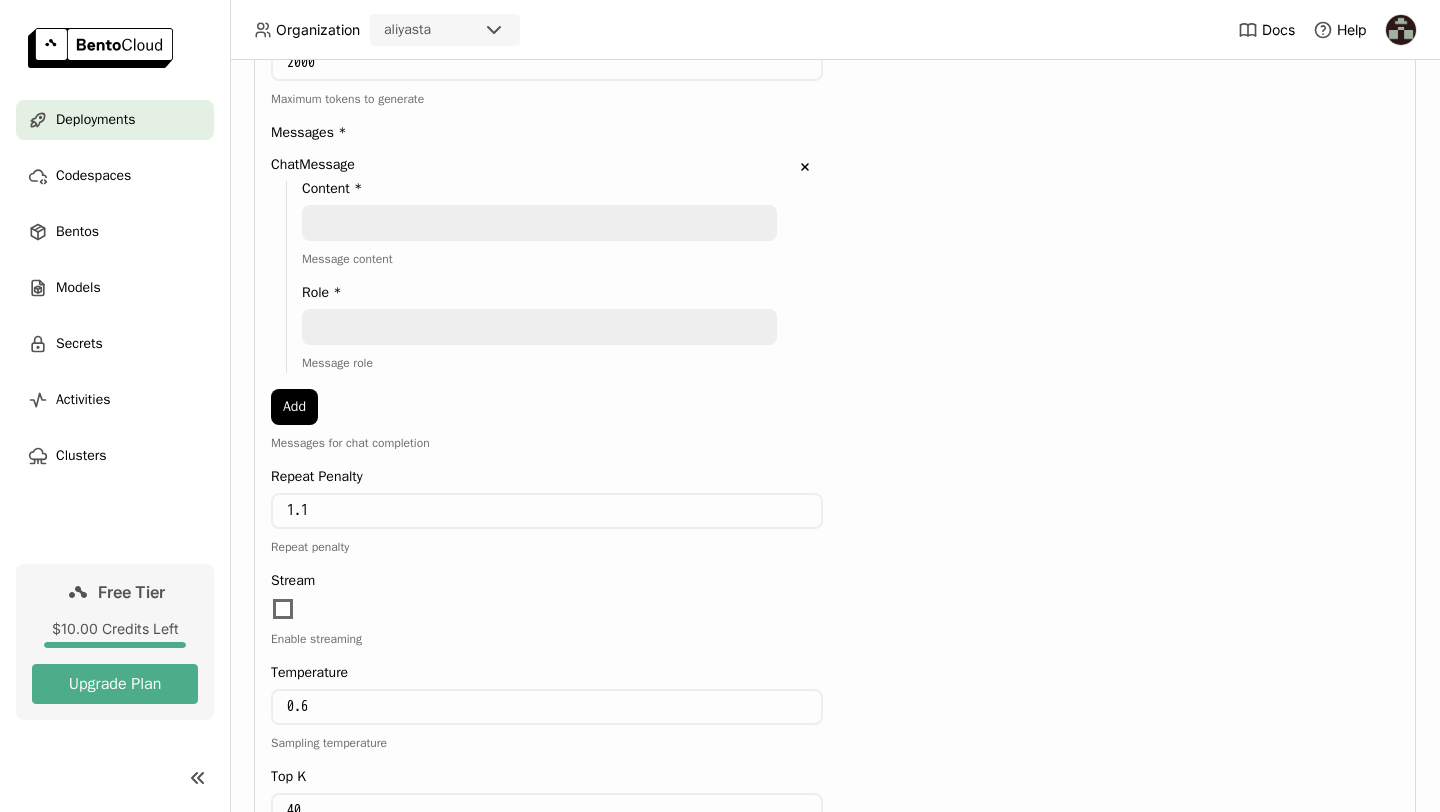 scroll, scrollTop: 587, scrollLeft: 0, axis: vertical 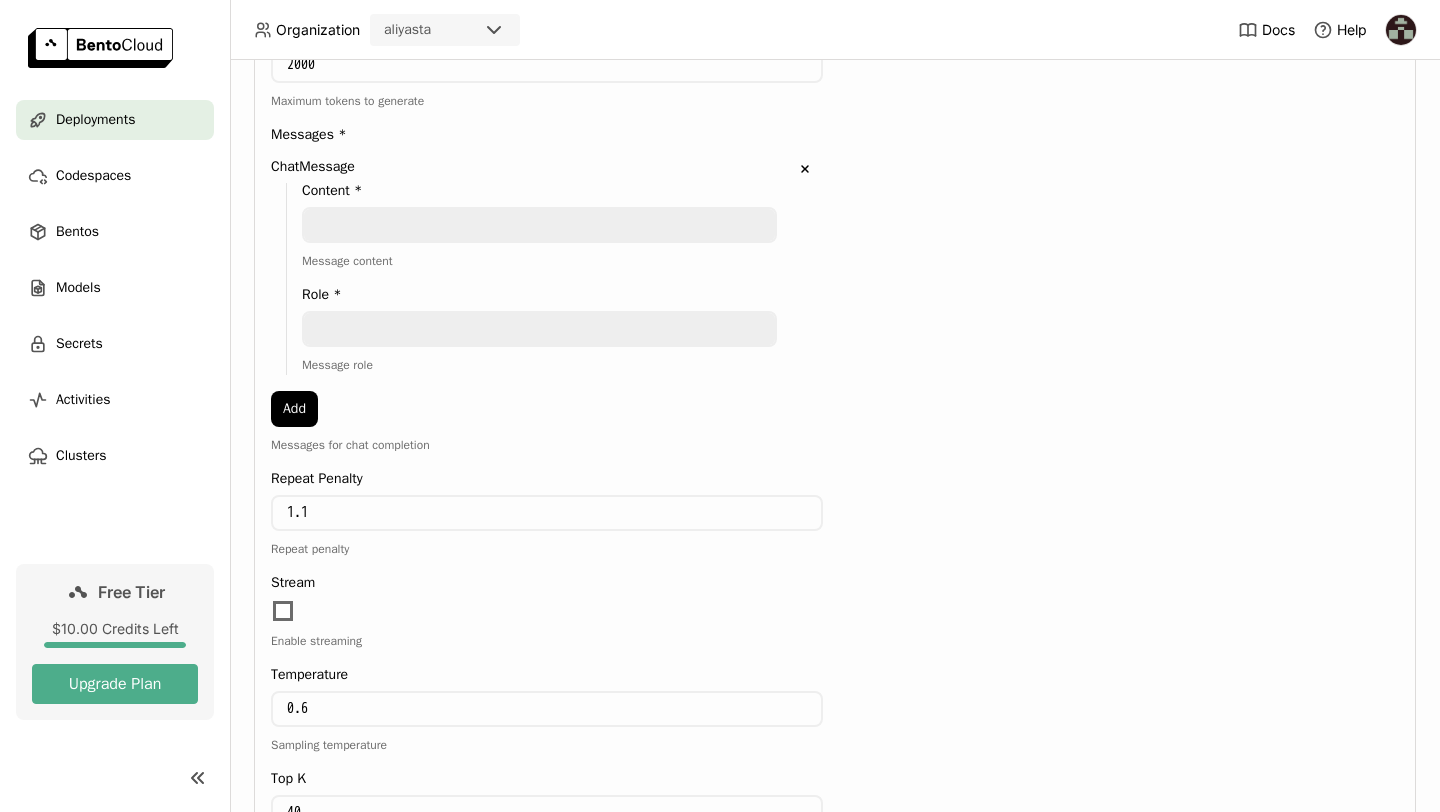 click at bounding box center (539, 225) 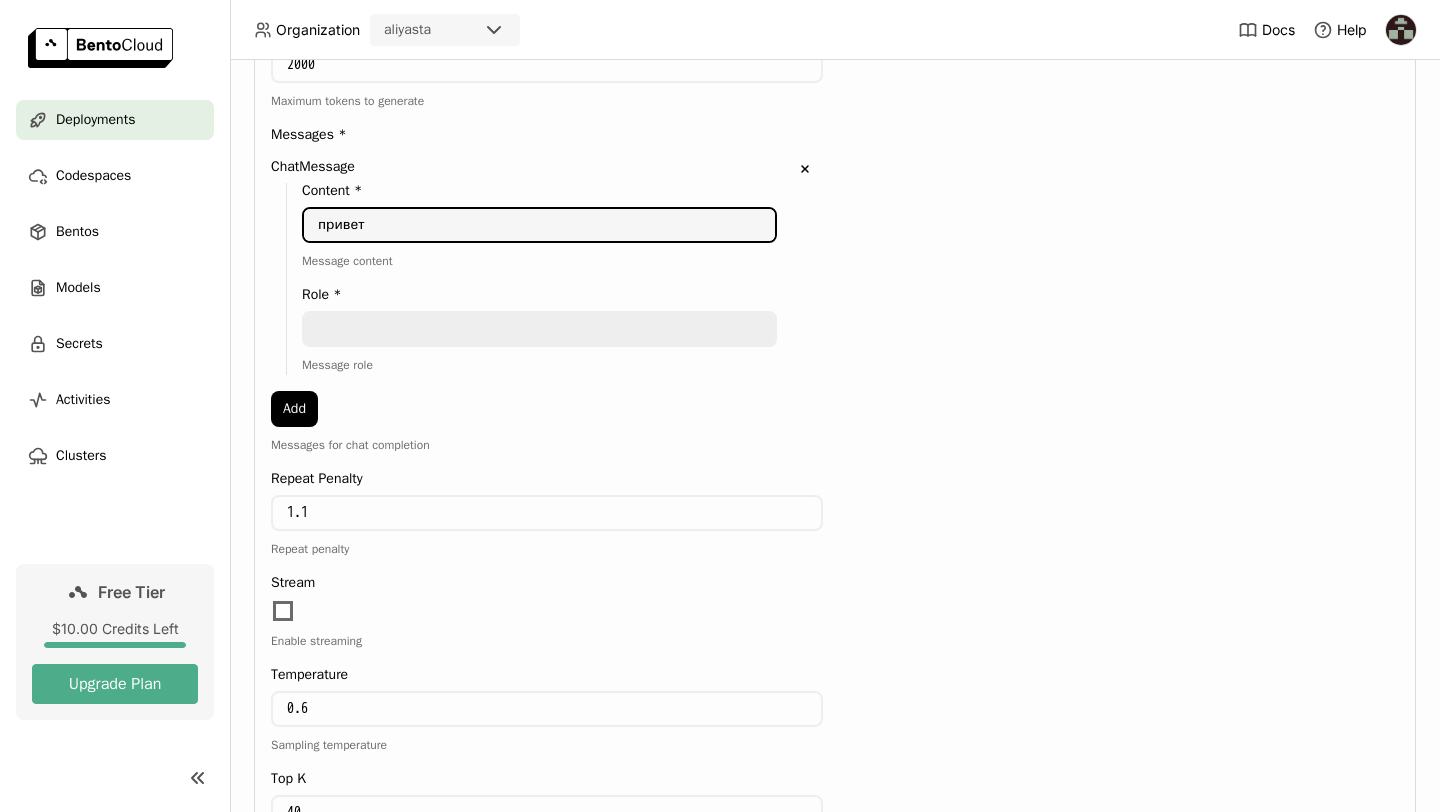 type on "привет" 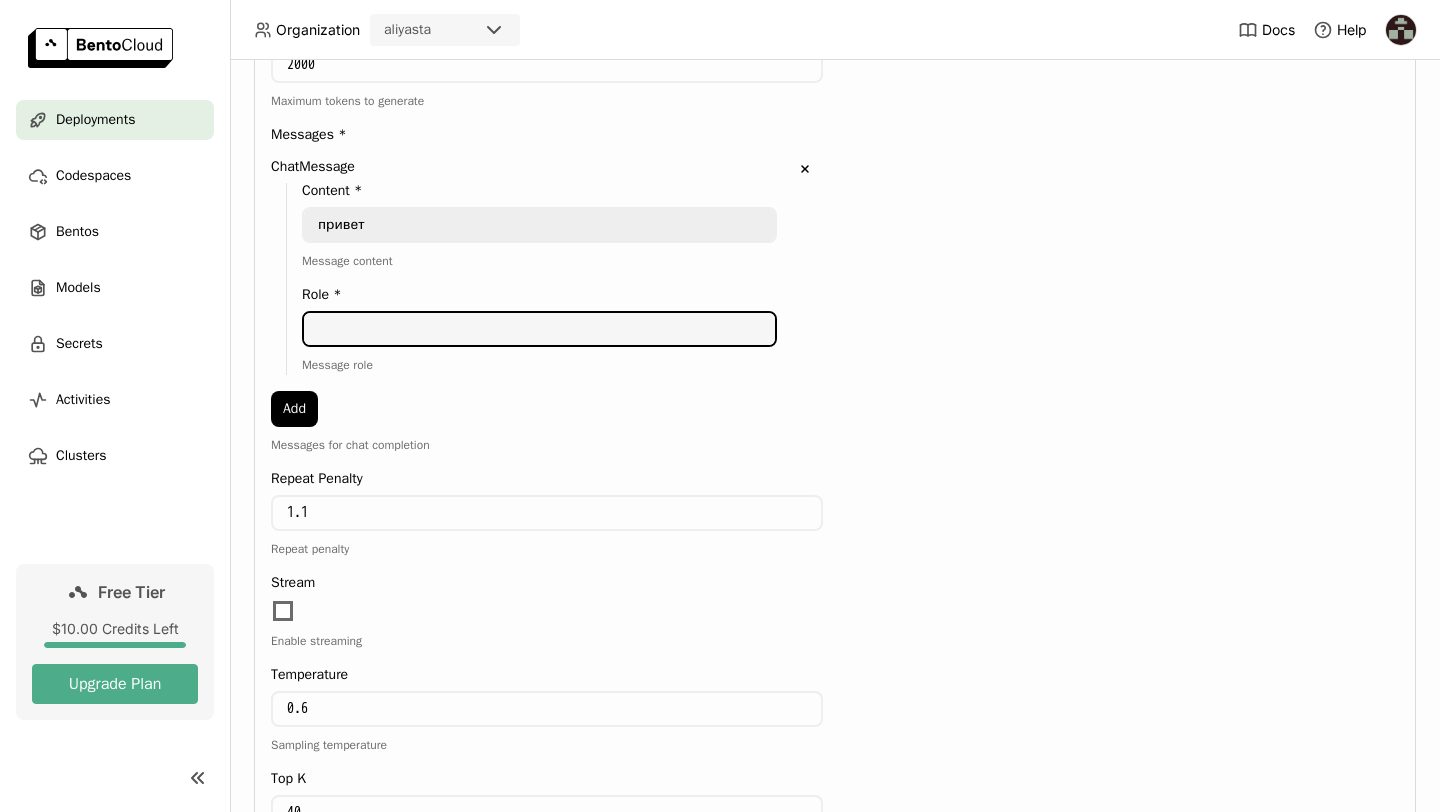 click at bounding box center (539, 329) 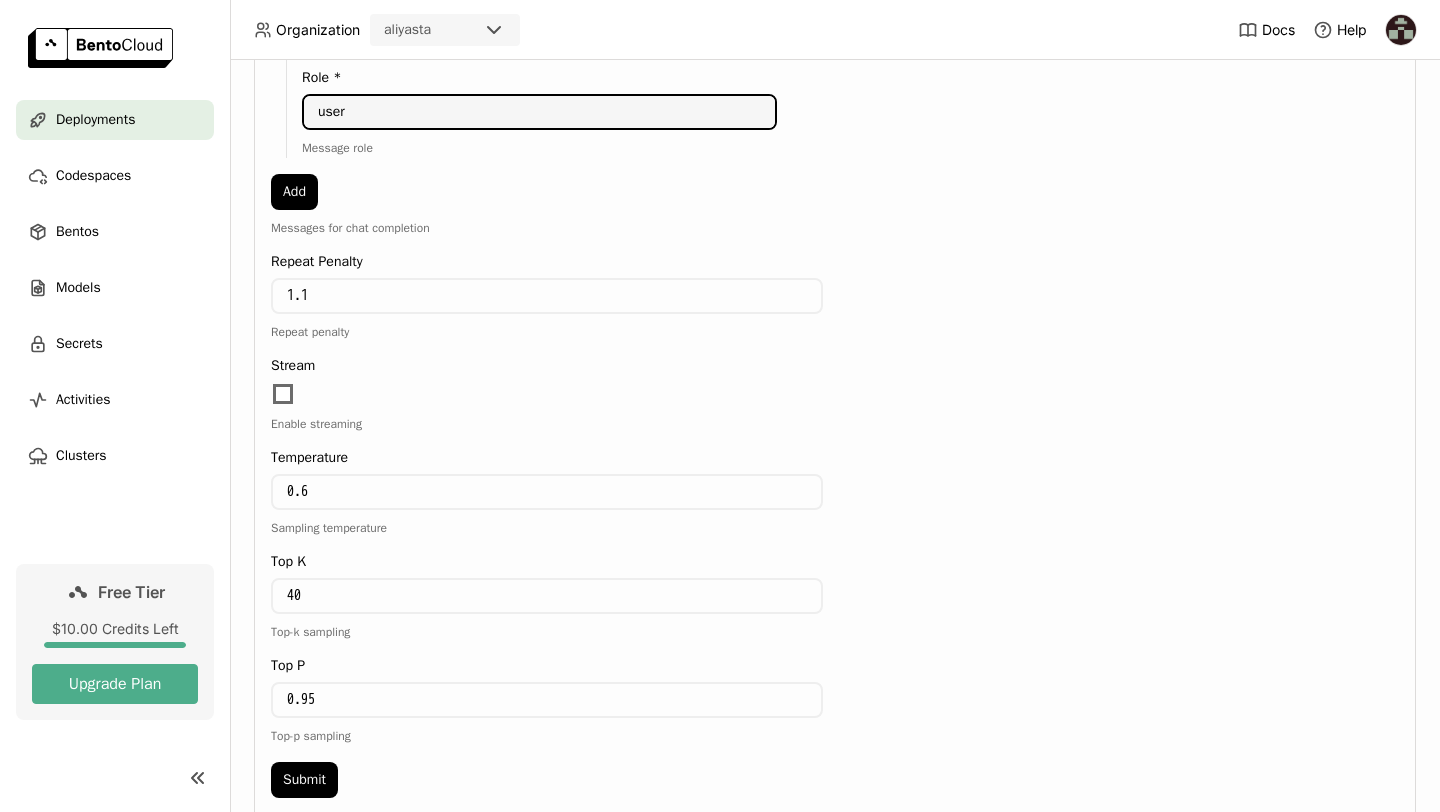 scroll, scrollTop: 885, scrollLeft: 0, axis: vertical 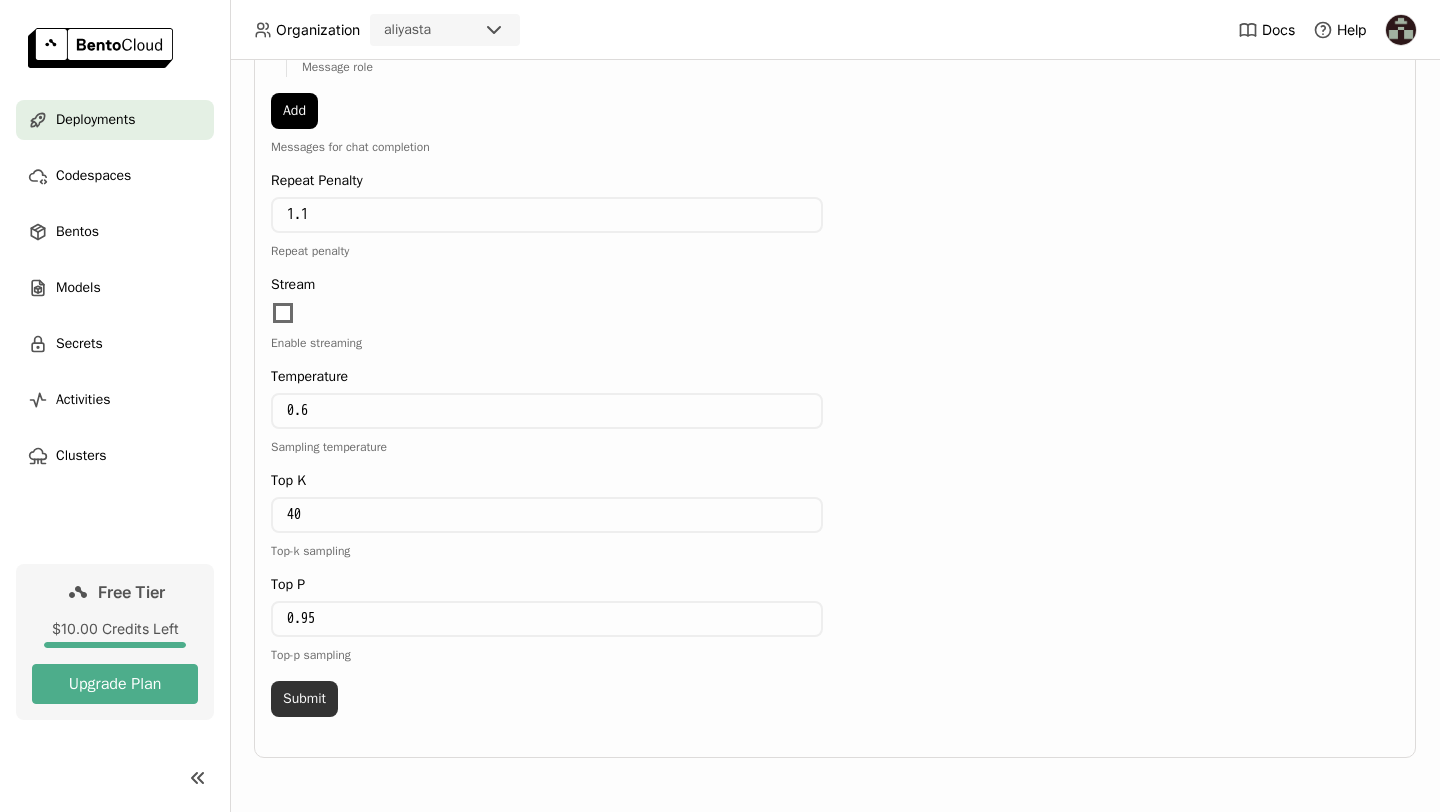 type on "user" 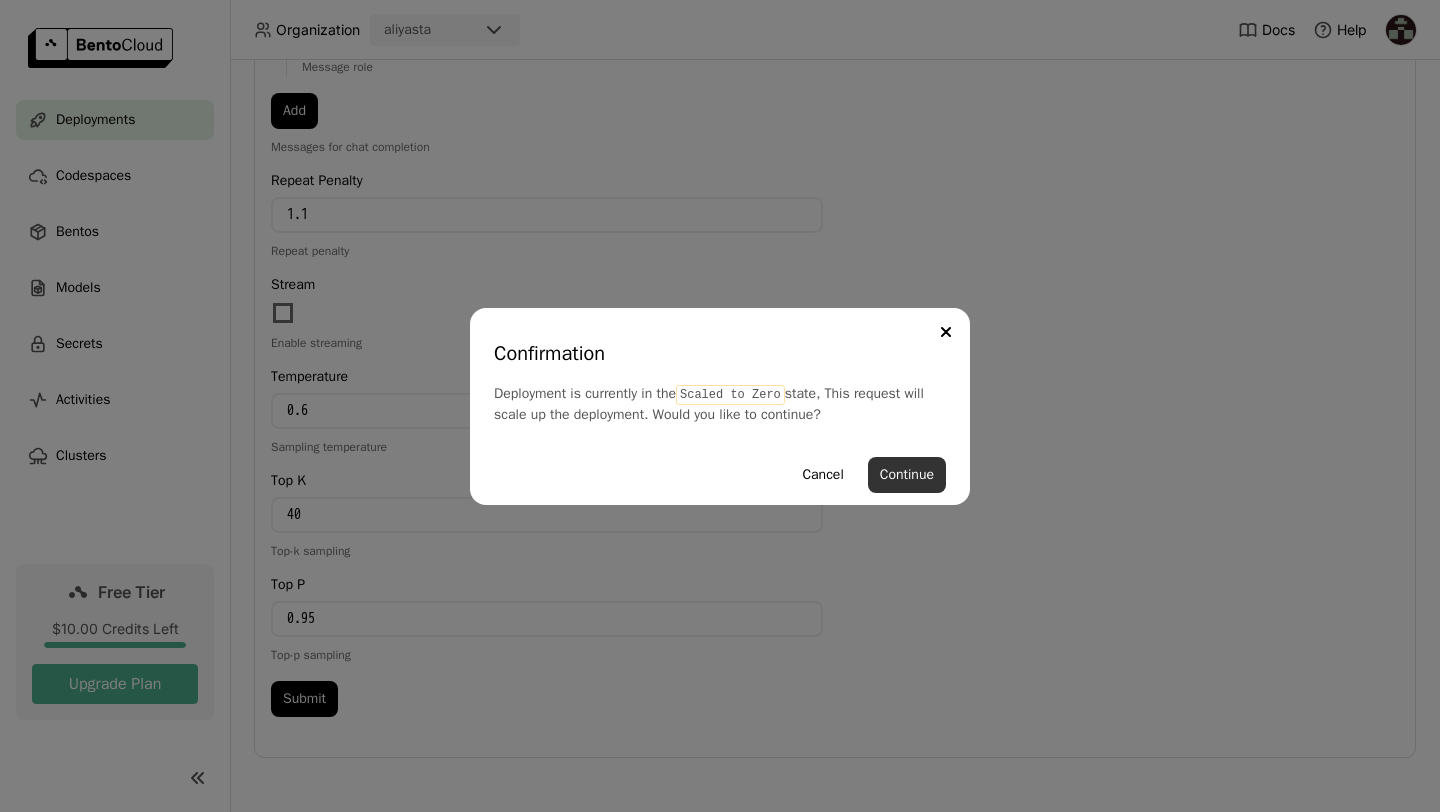 click on "Continue" at bounding box center [907, 475] 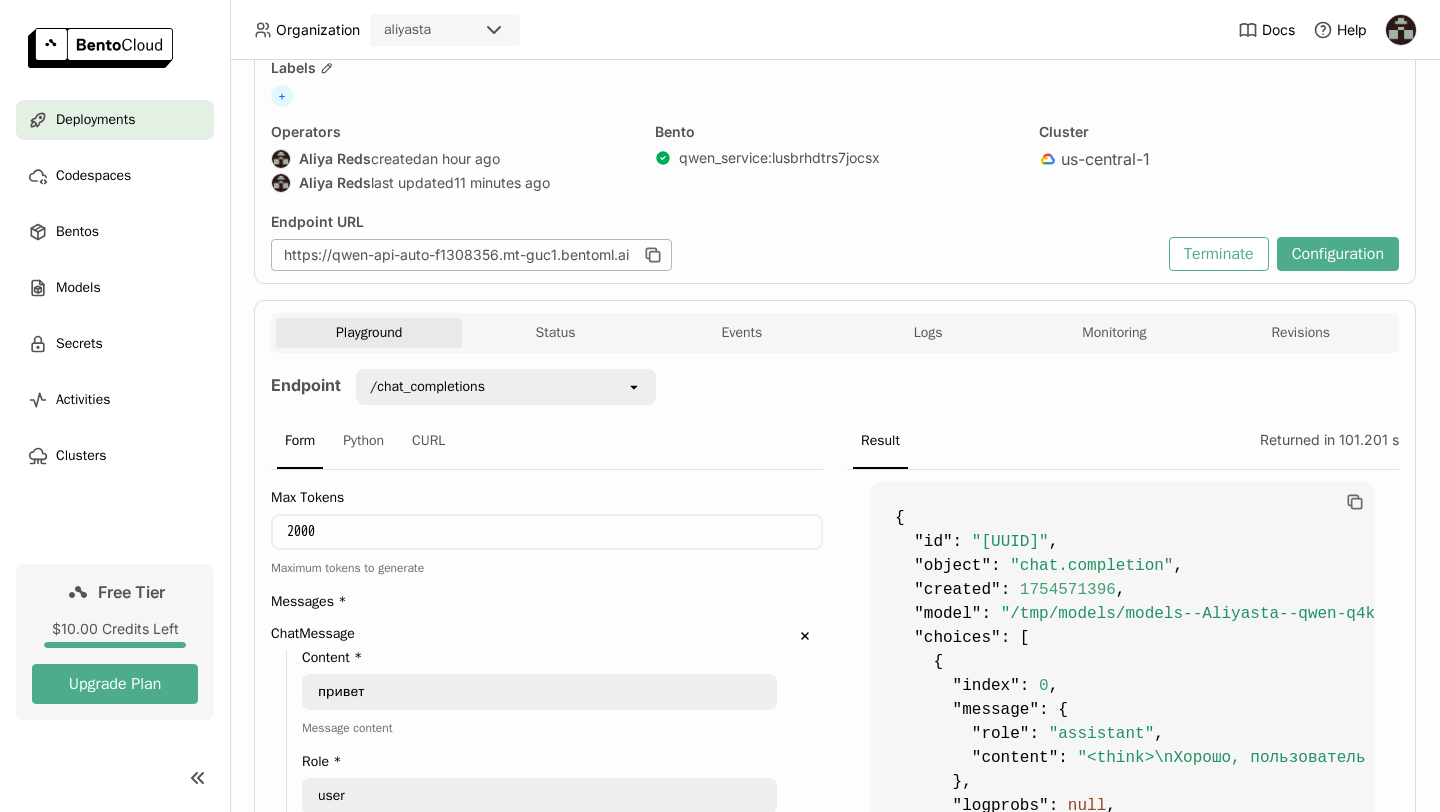 scroll, scrollTop: 124, scrollLeft: 0, axis: vertical 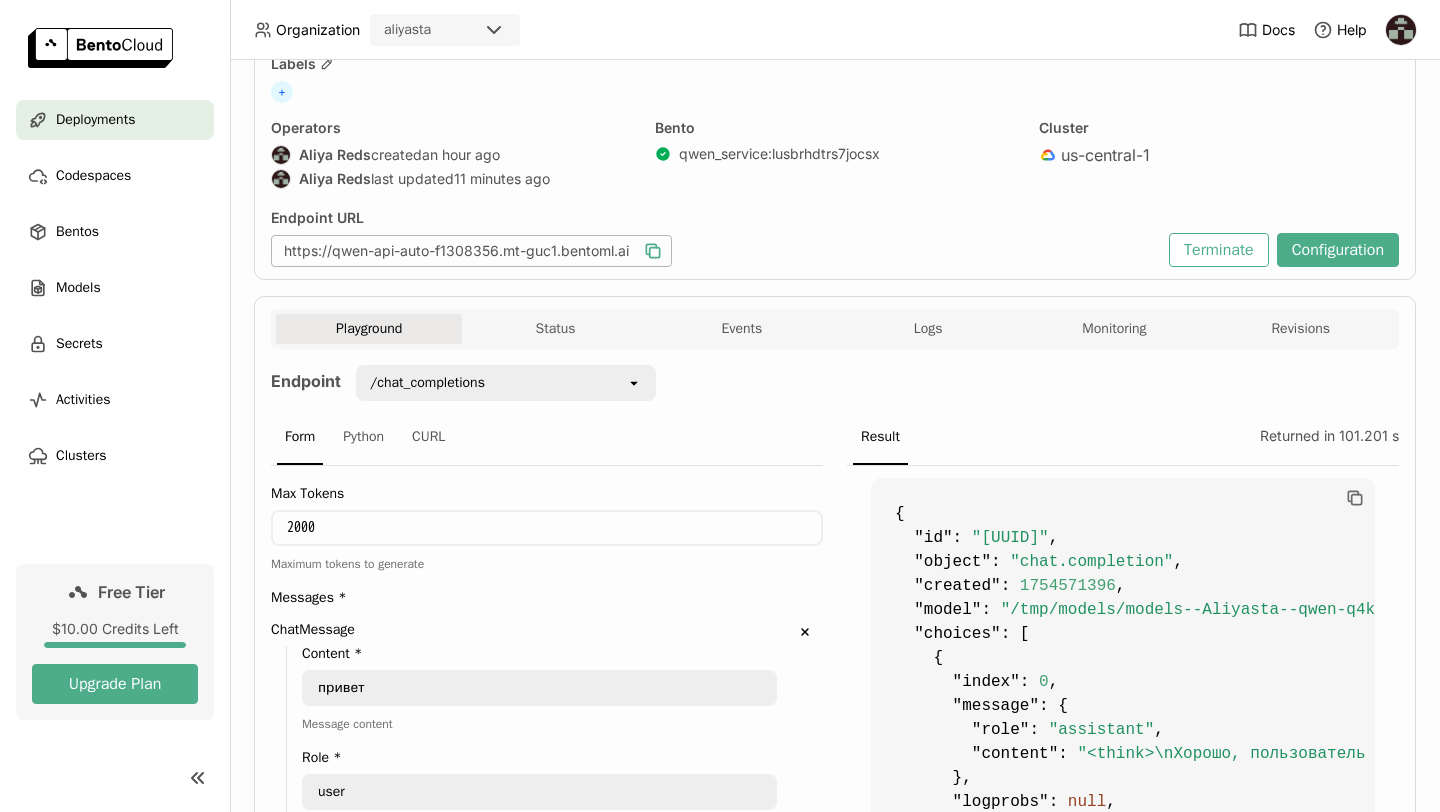click 